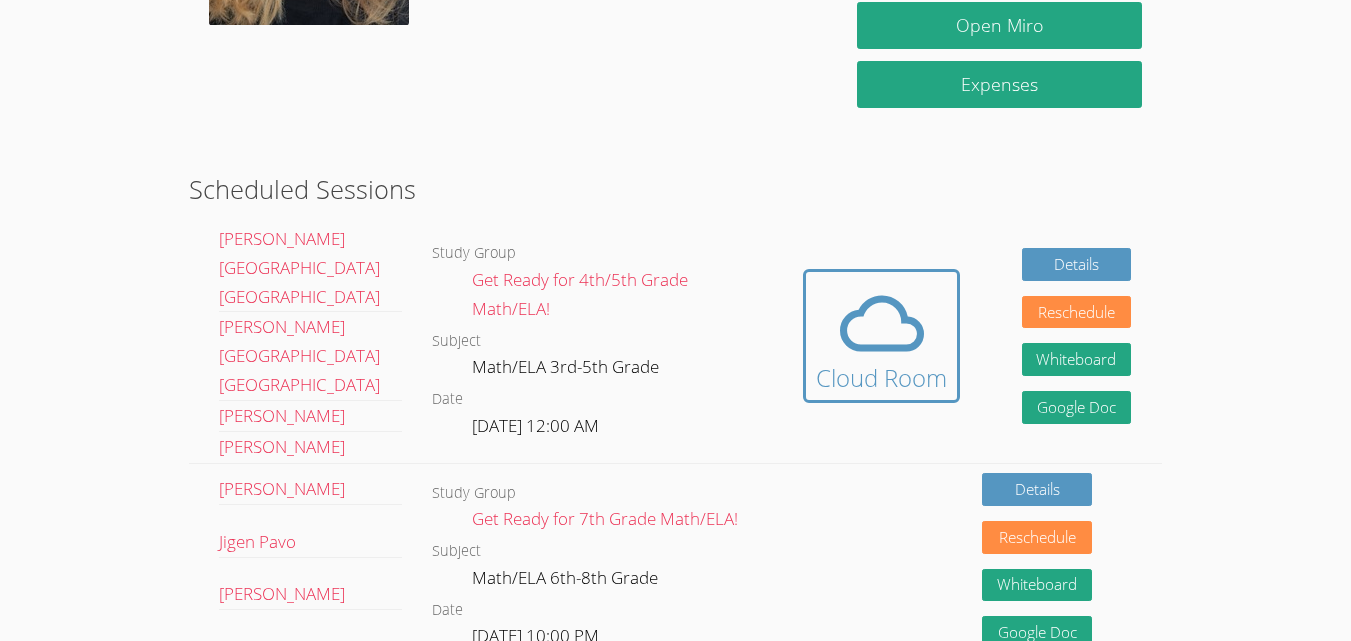 scroll, scrollTop: 300, scrollLeft: 0, axis: vertical 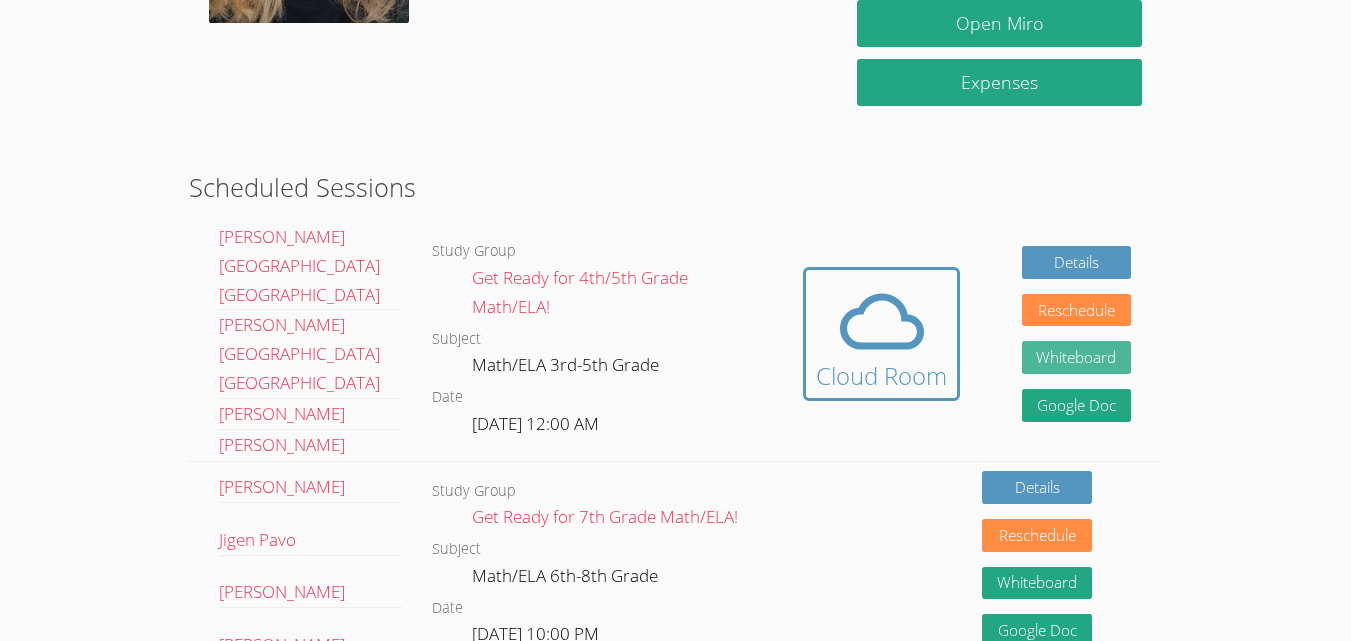click on "Whiteboard" at bounding box center [1077, 357] 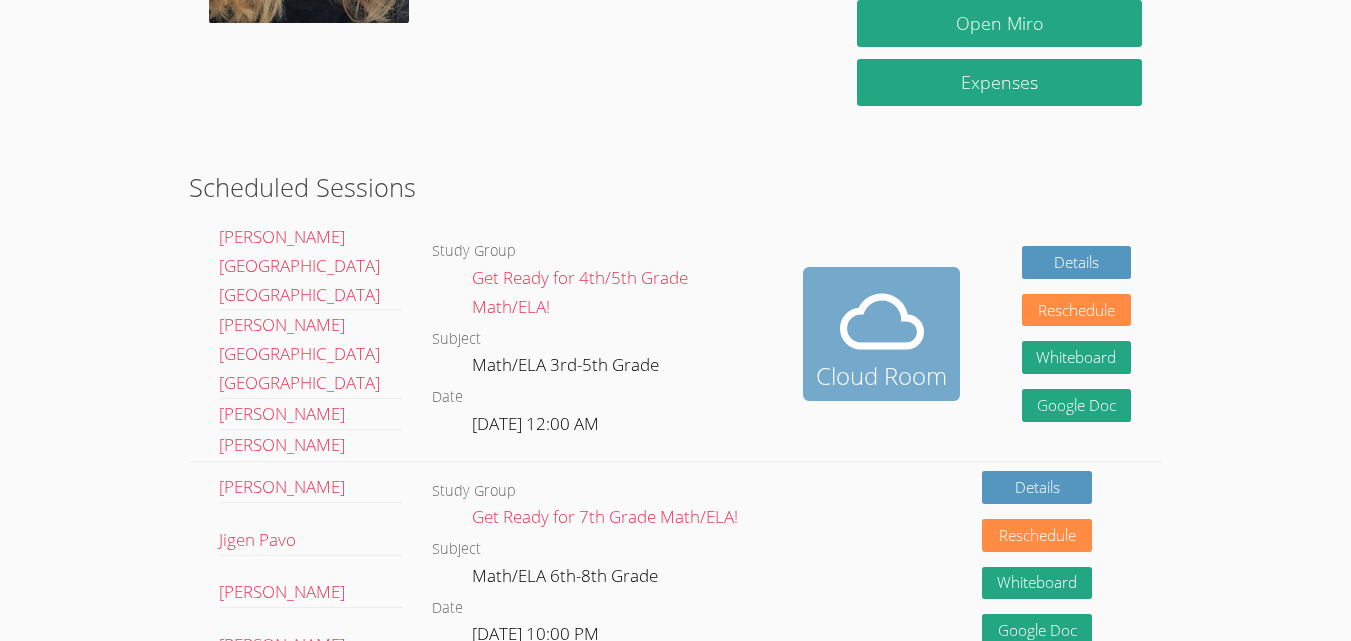 click at bounding box center [881, 322] 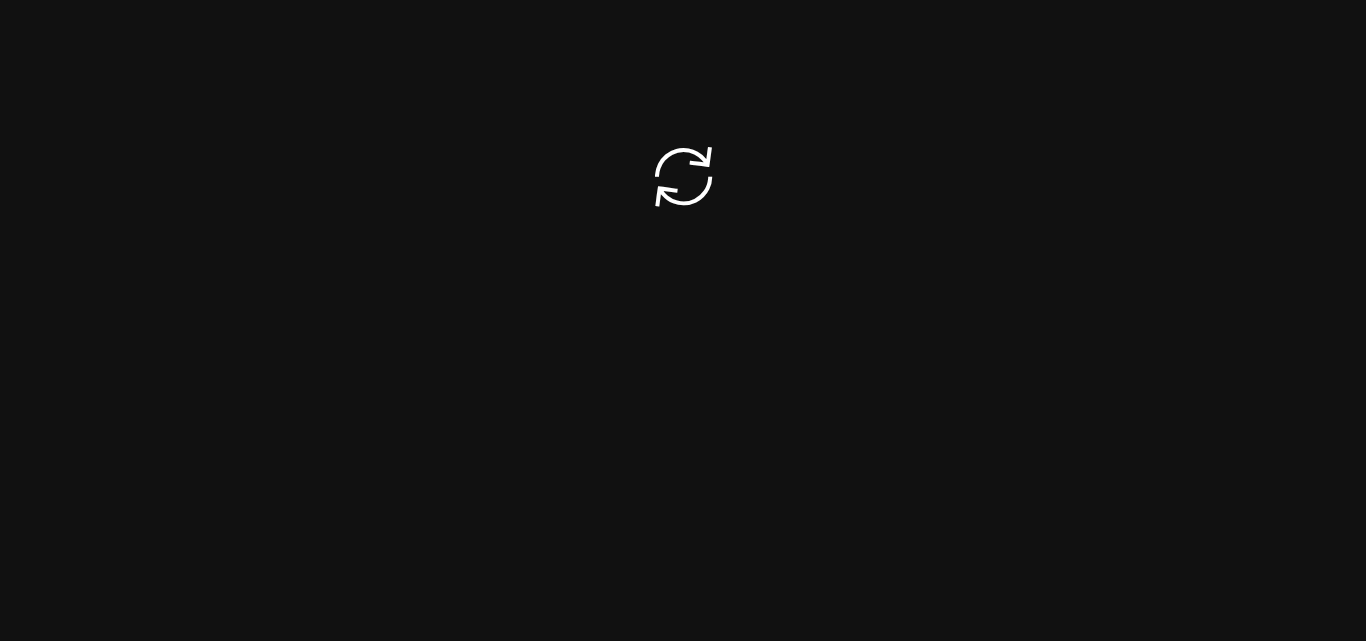 scroll, scrollTop: 0, scrollLeft: 0, axis: both 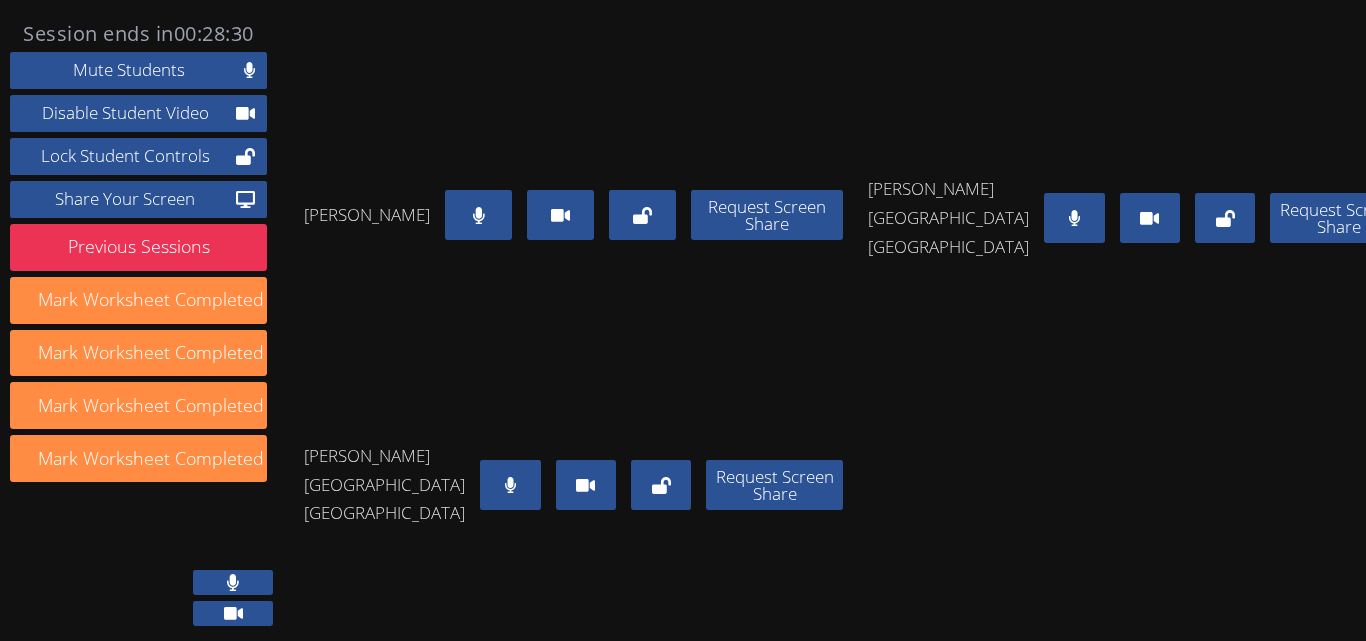 click at bounding box center [510, 485] 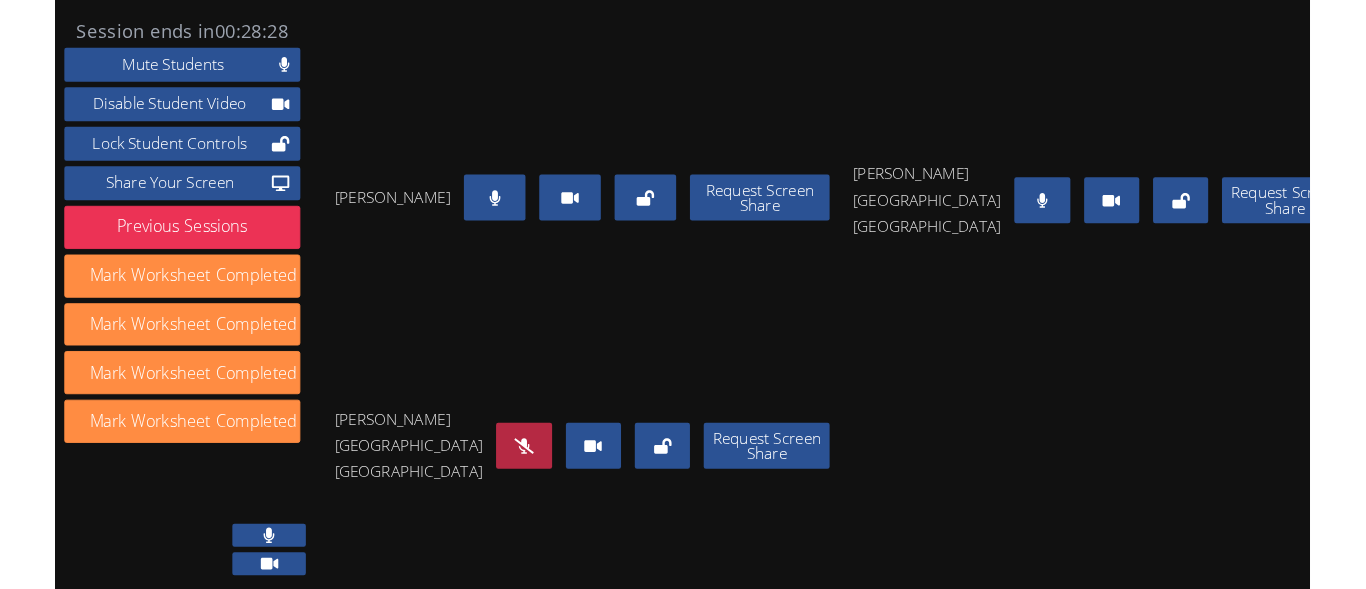 scroll, scrollTop: 0, scrollLeft: 0, axis: both 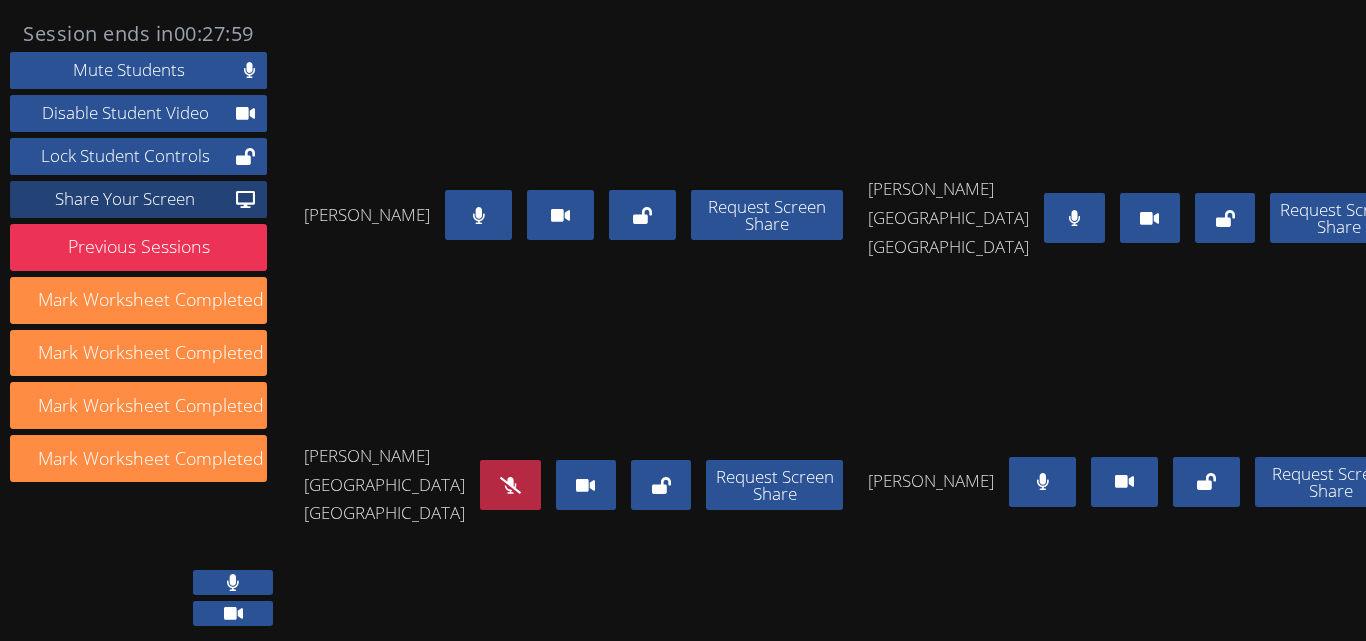 click on "Share Your Screen" at bounding box center [125, 199] 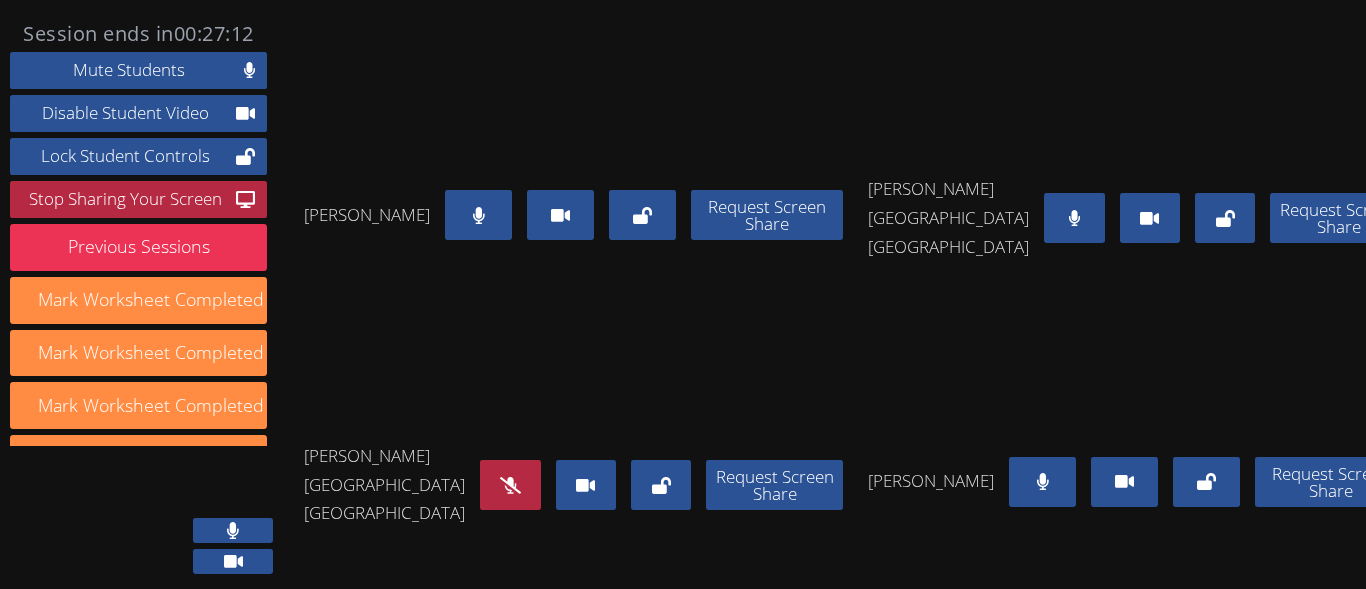 scroll, scrollTop: 412, scrollLeft: 0, axis: vertical 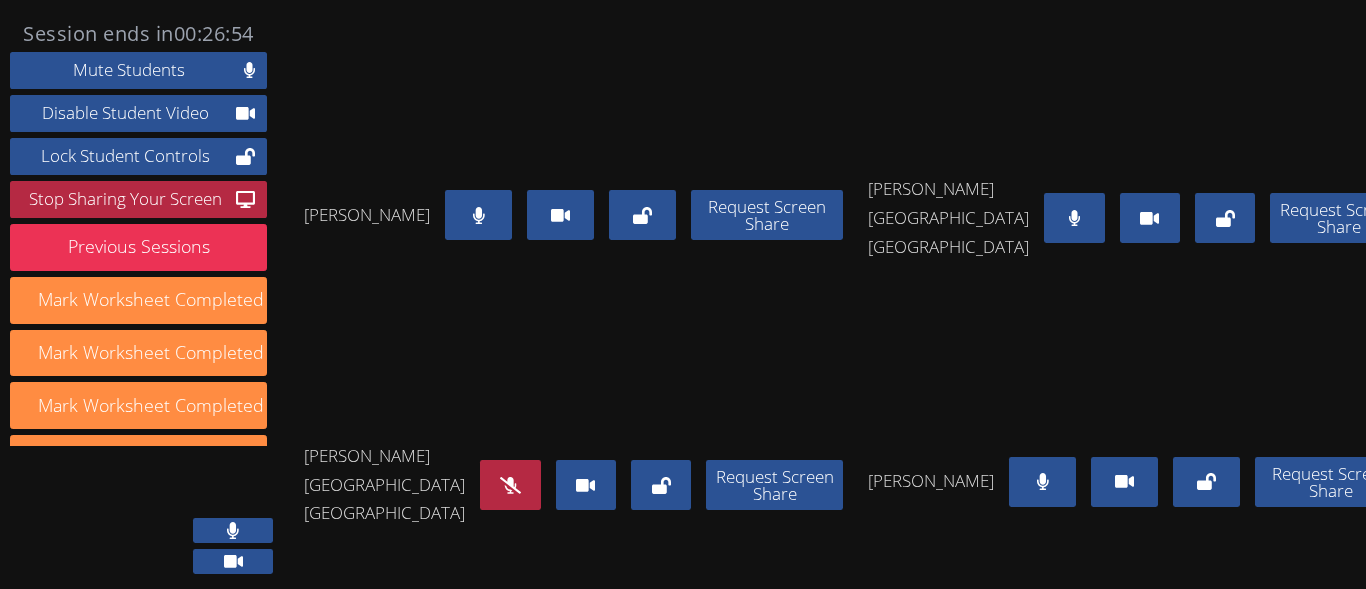 click at bounding box center [510, 485] 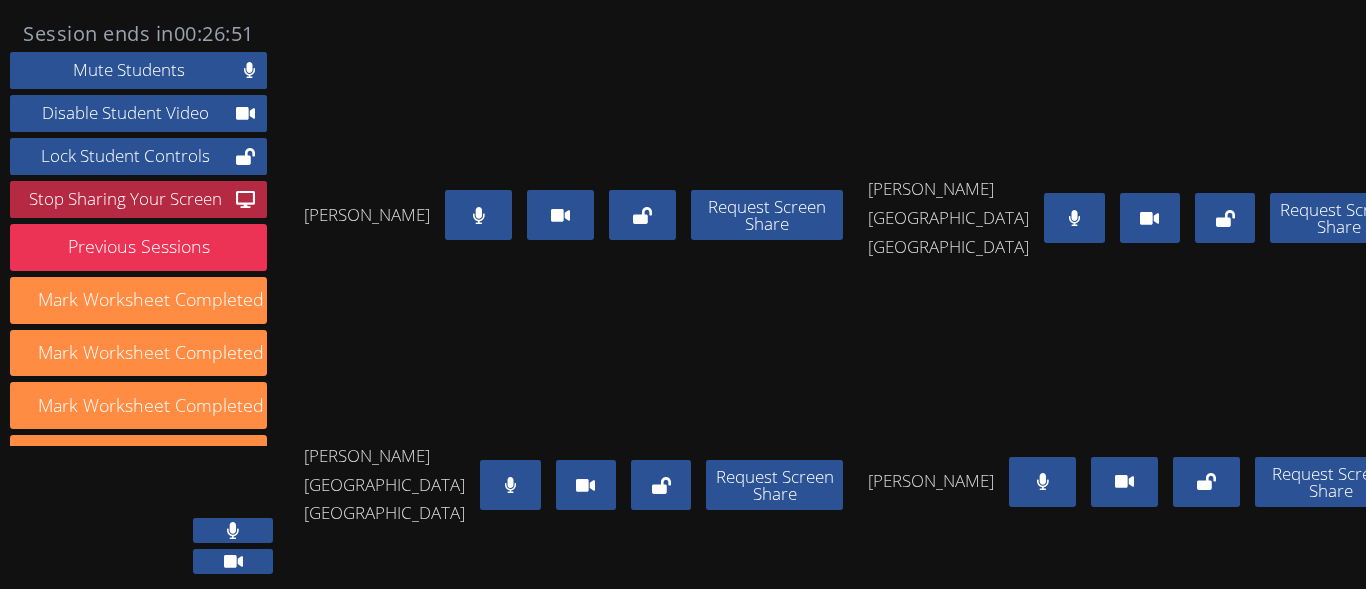 scroll, scrollTop: 12, scrollLeft: 0, axis: vertical 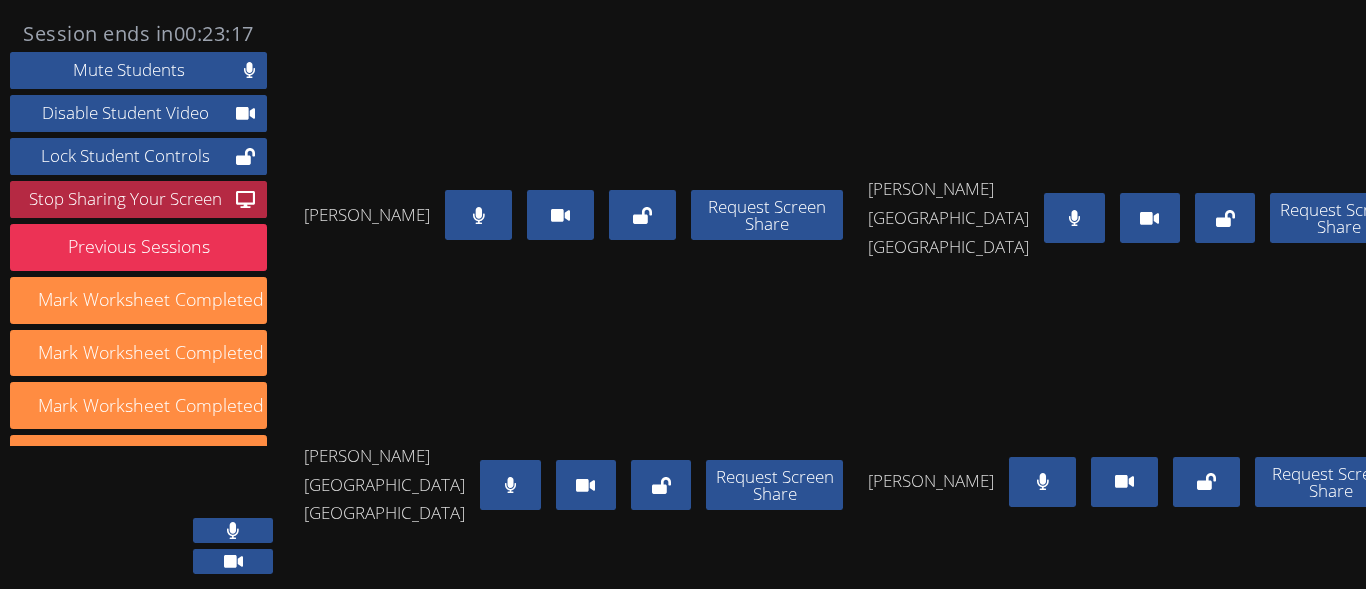 click 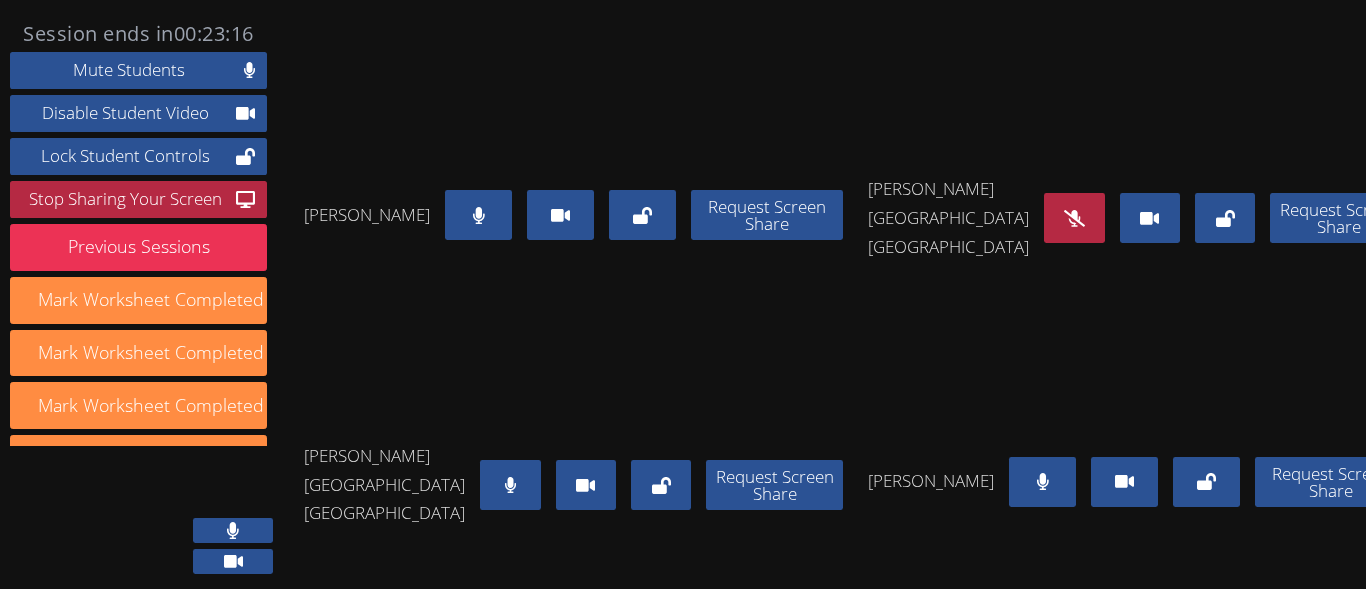 click at bounding box center (510, 485) 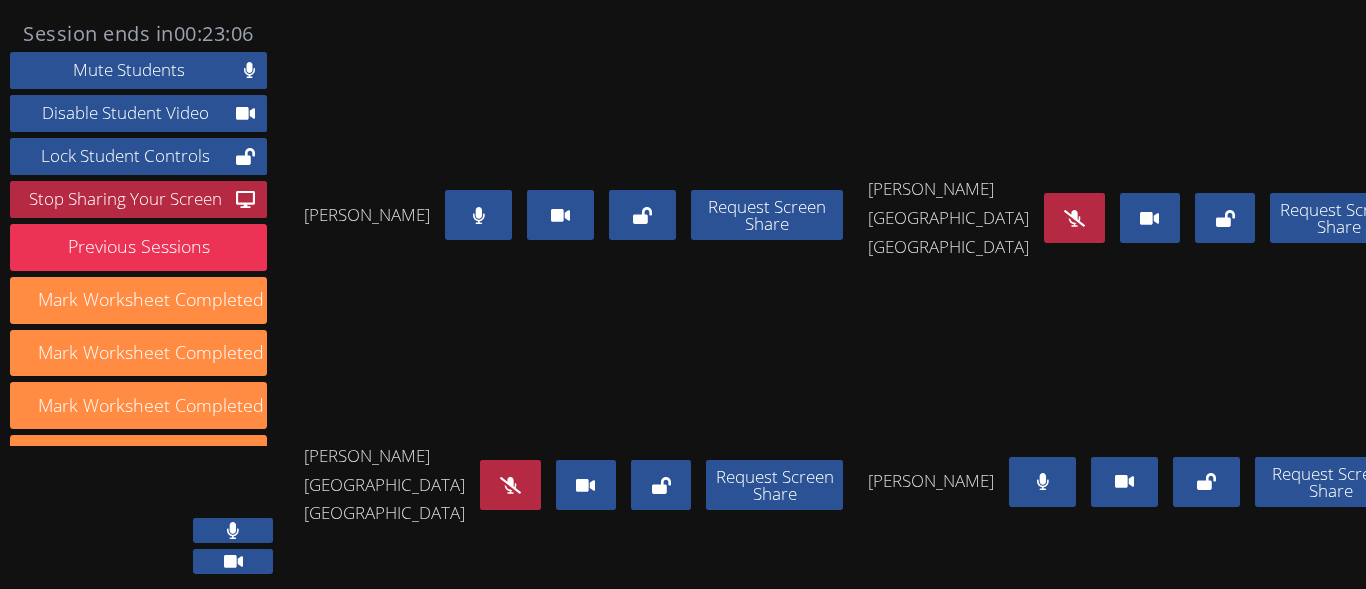 scroll, scrollTop: 200, scrollLeft: 0, axis: vertical 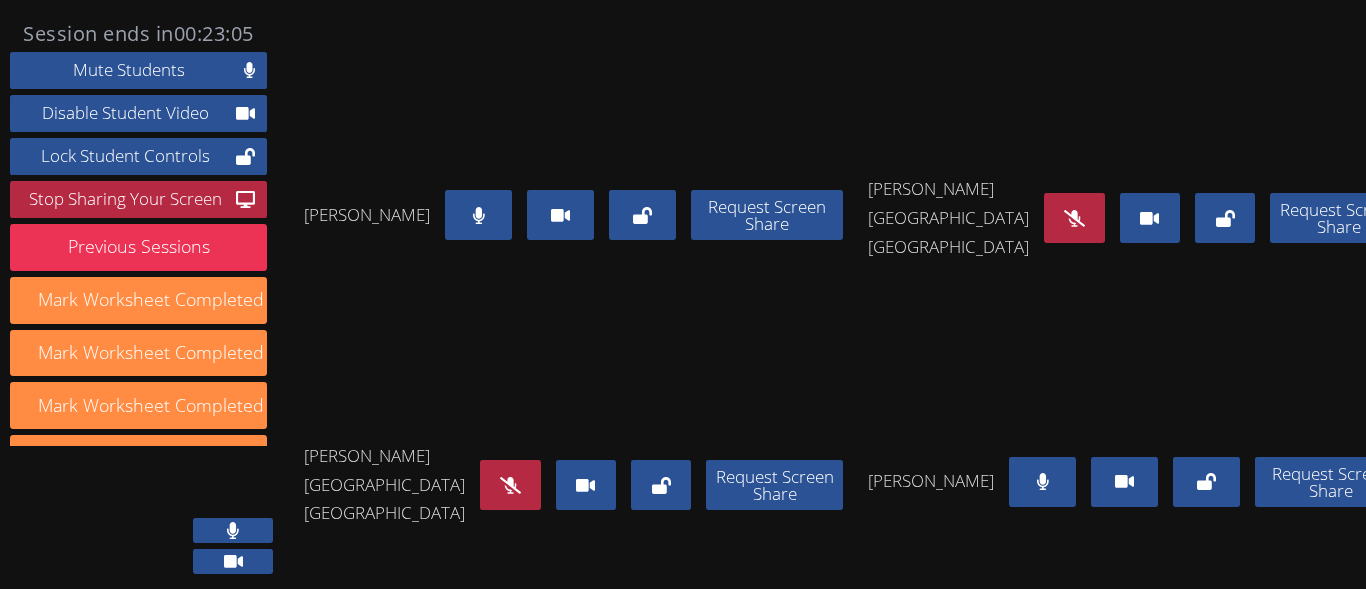 click at bounding box center [1074, 218] 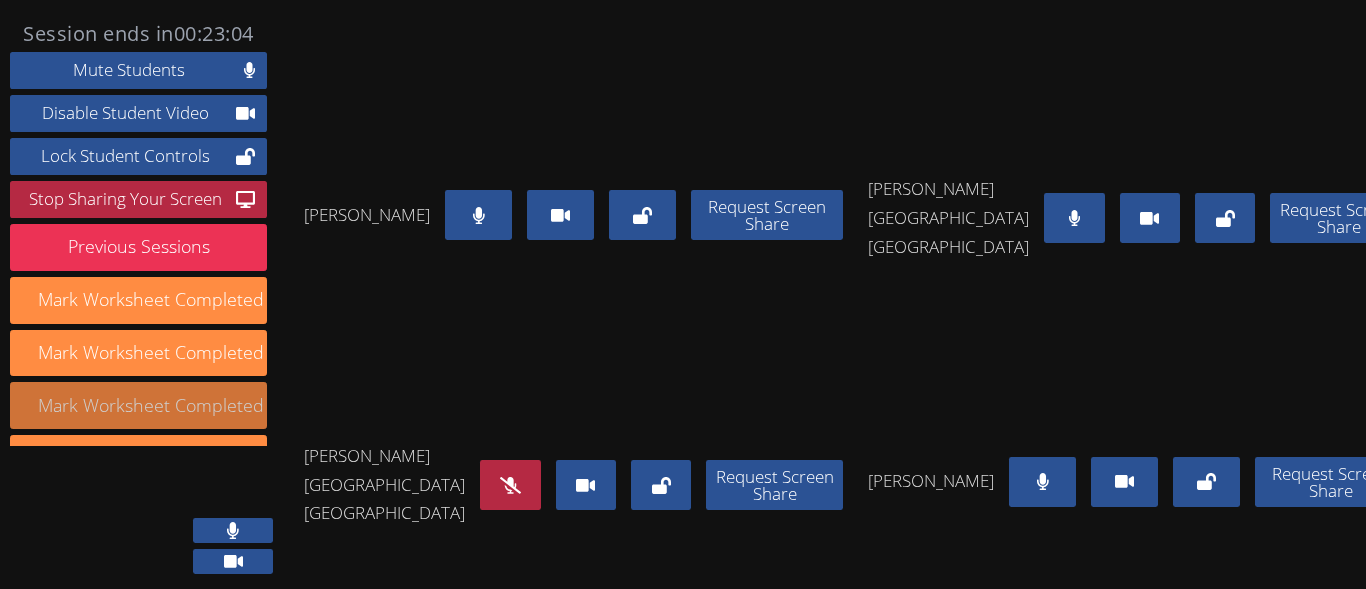 scroll, scrollTop: 412, scrollLeft: 0, axis: vertical 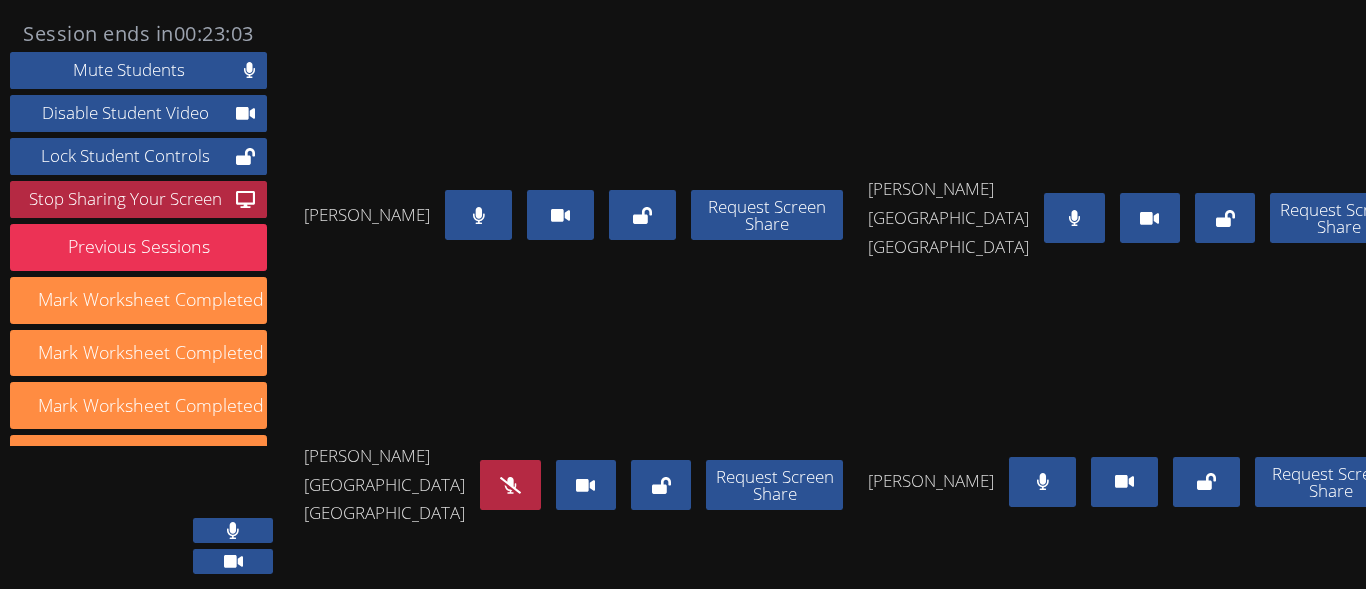 click 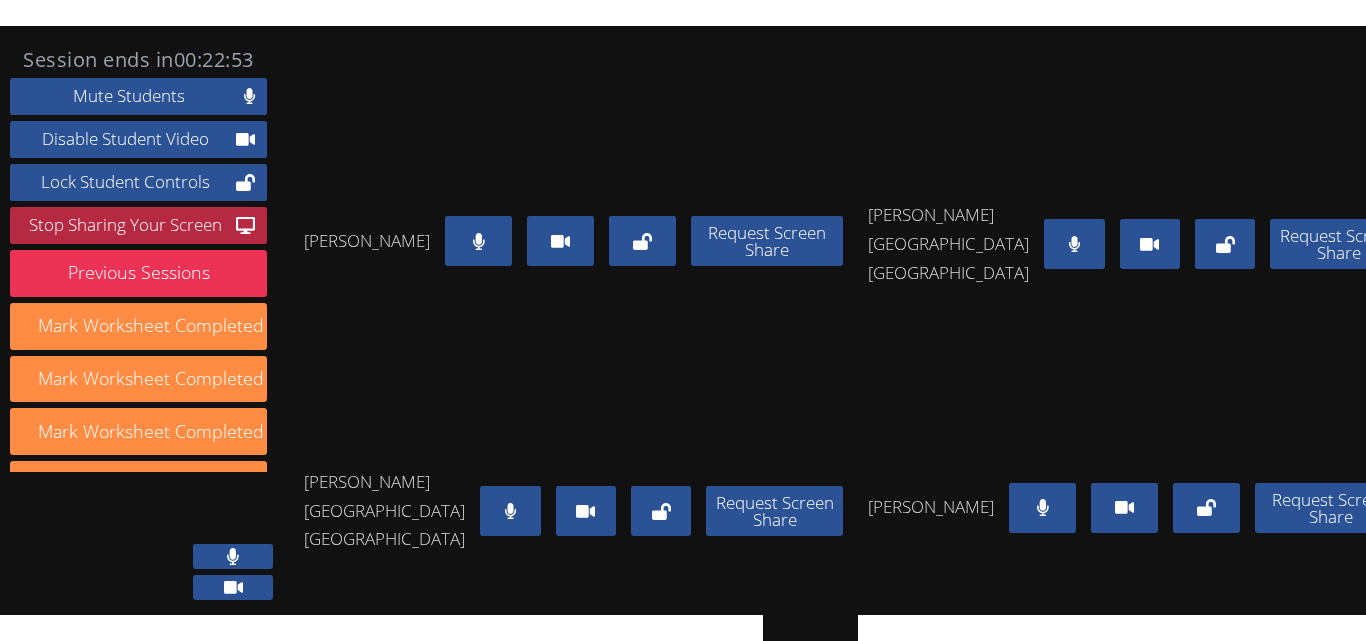 scroll, scrollTop: 300, scrollLeft: 0, axis: vertical 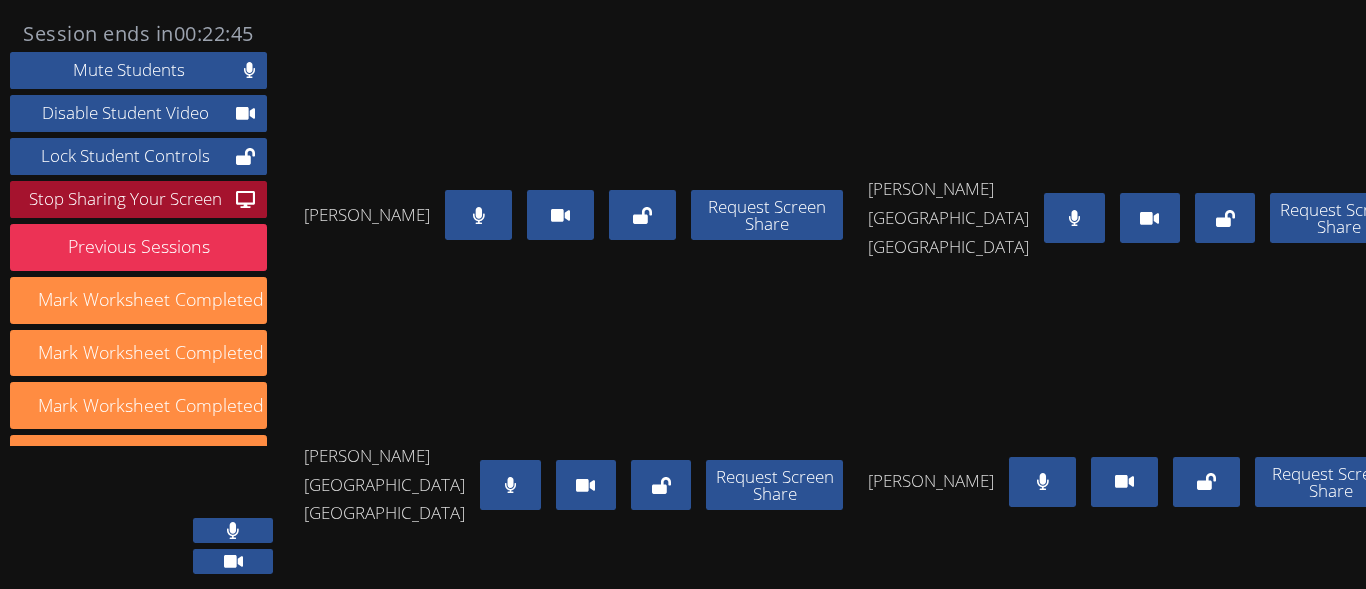 click on "Stop Sharing Your Screen" at bounding box center [125, 199] 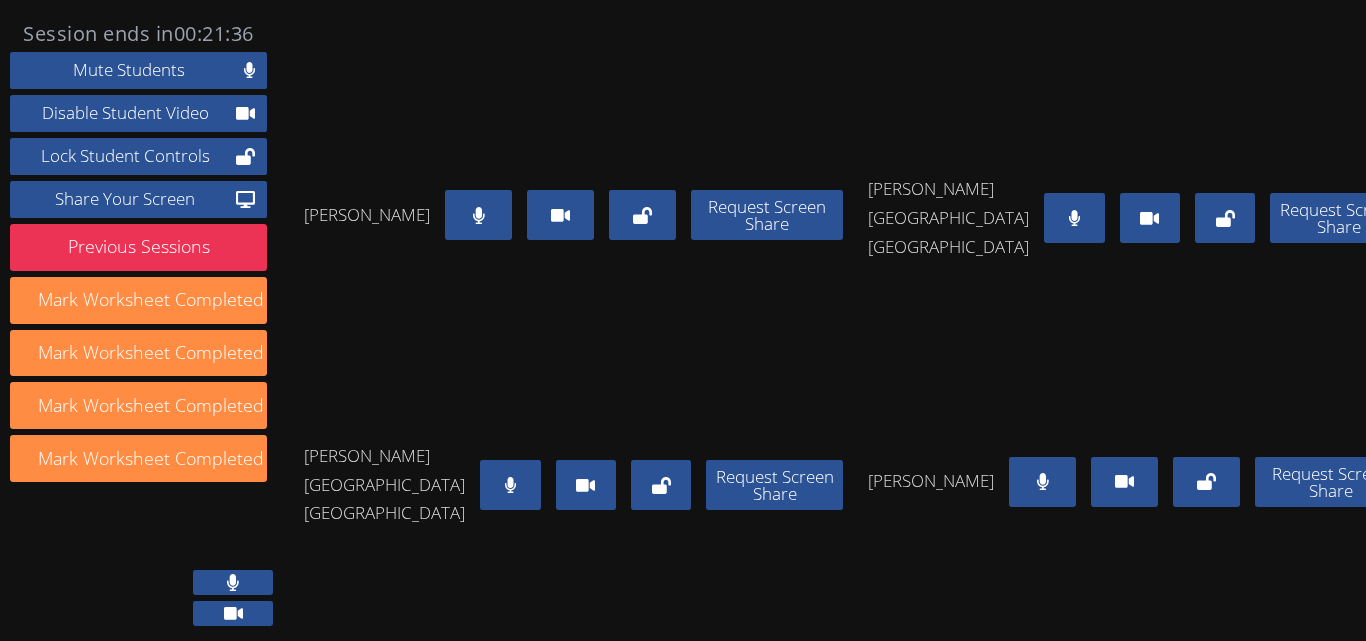 scroll, scrollTop: 100, scrollLeft: 0, axis: vertical 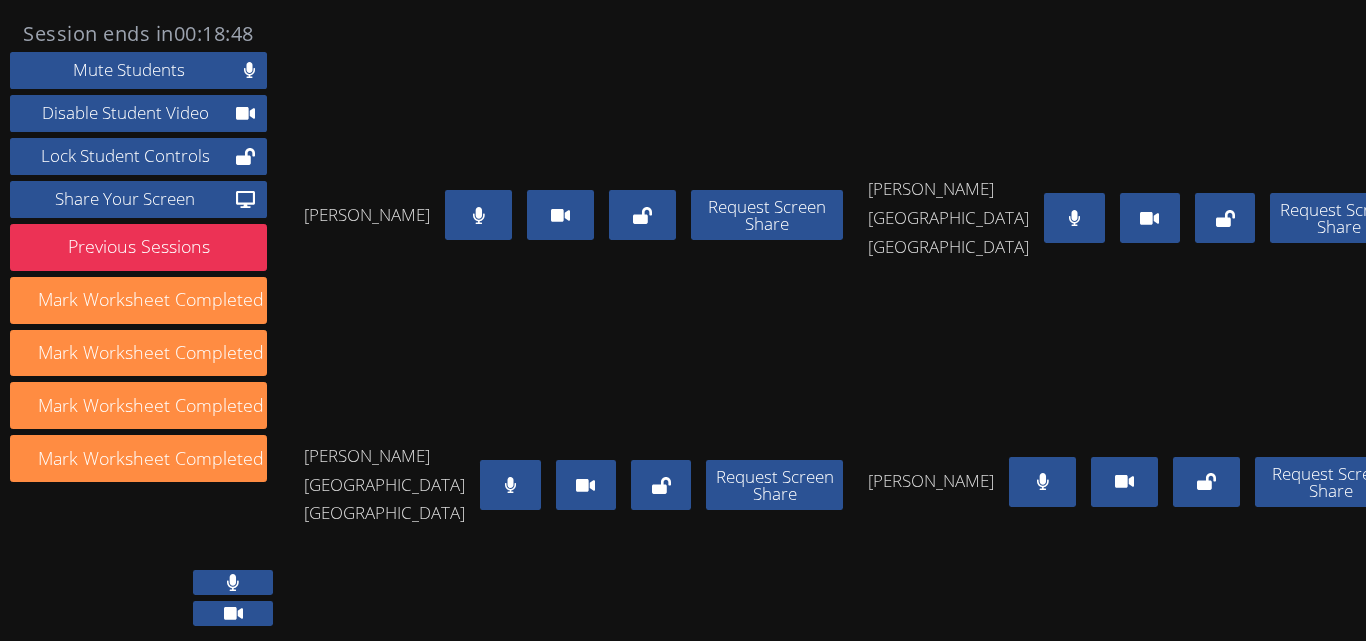 click at bounding box center [1074, 218] 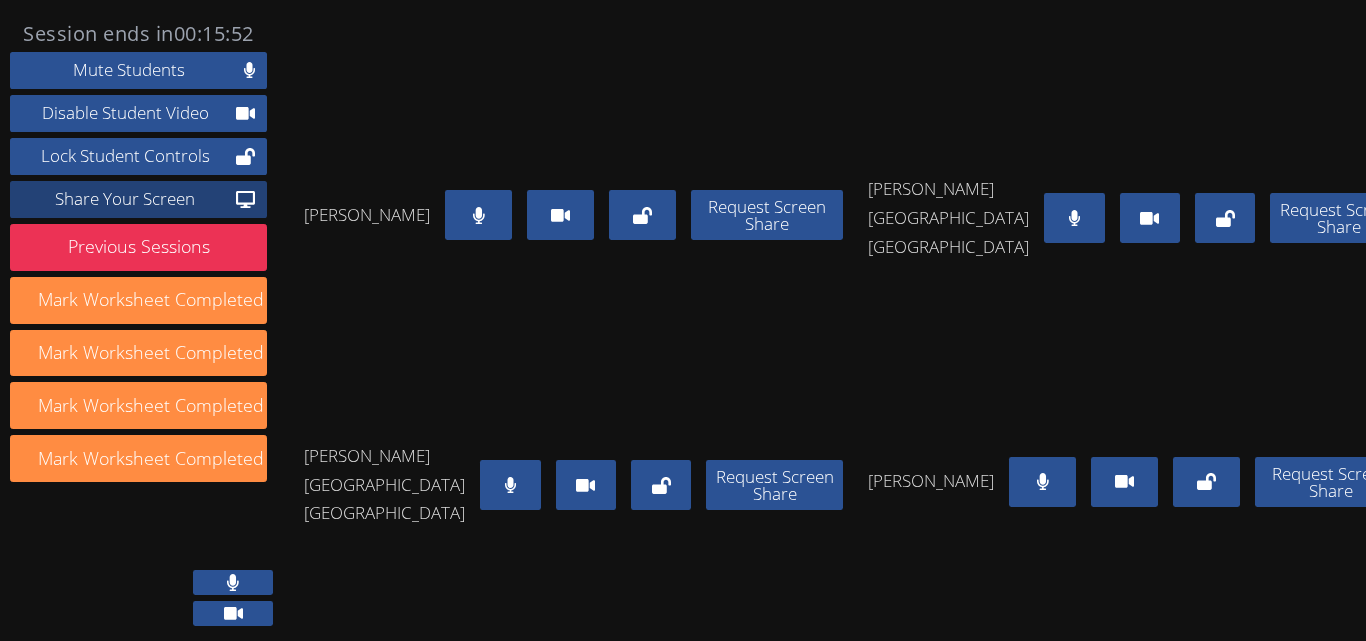click on "Share Your Screen" at bounding box center [125, 199] 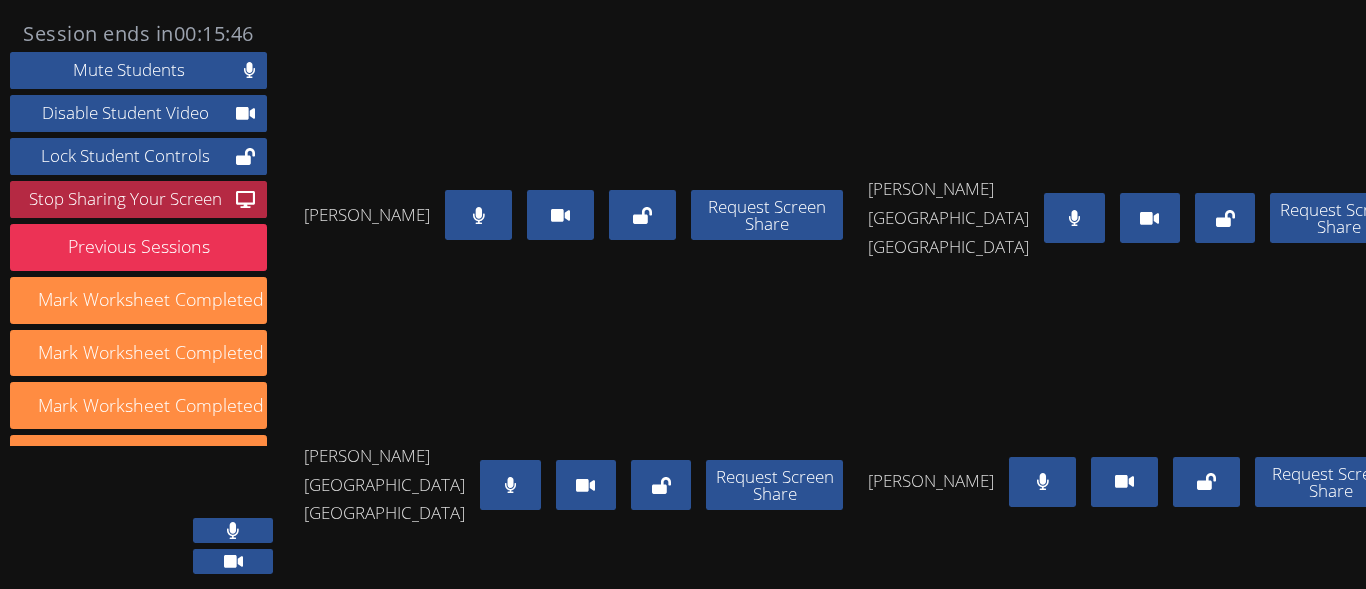 scroll, scrollTop: 116, scrollLeft: 0, axis: vertical 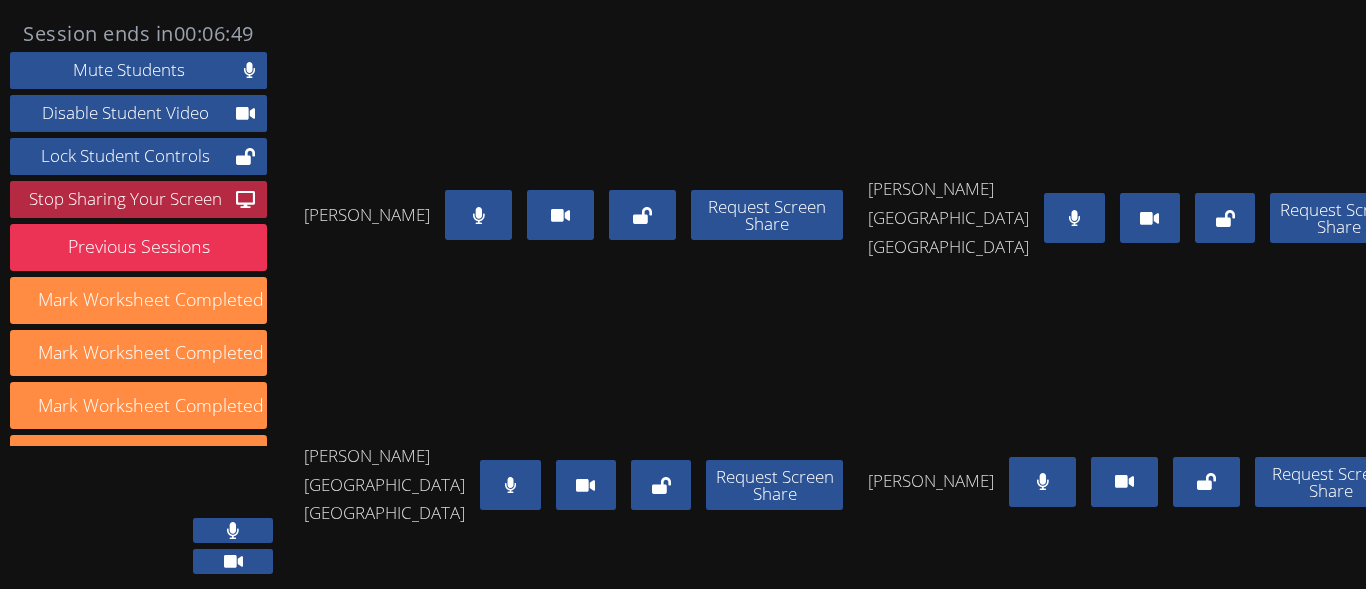 click at bounding box center (1074, 218) 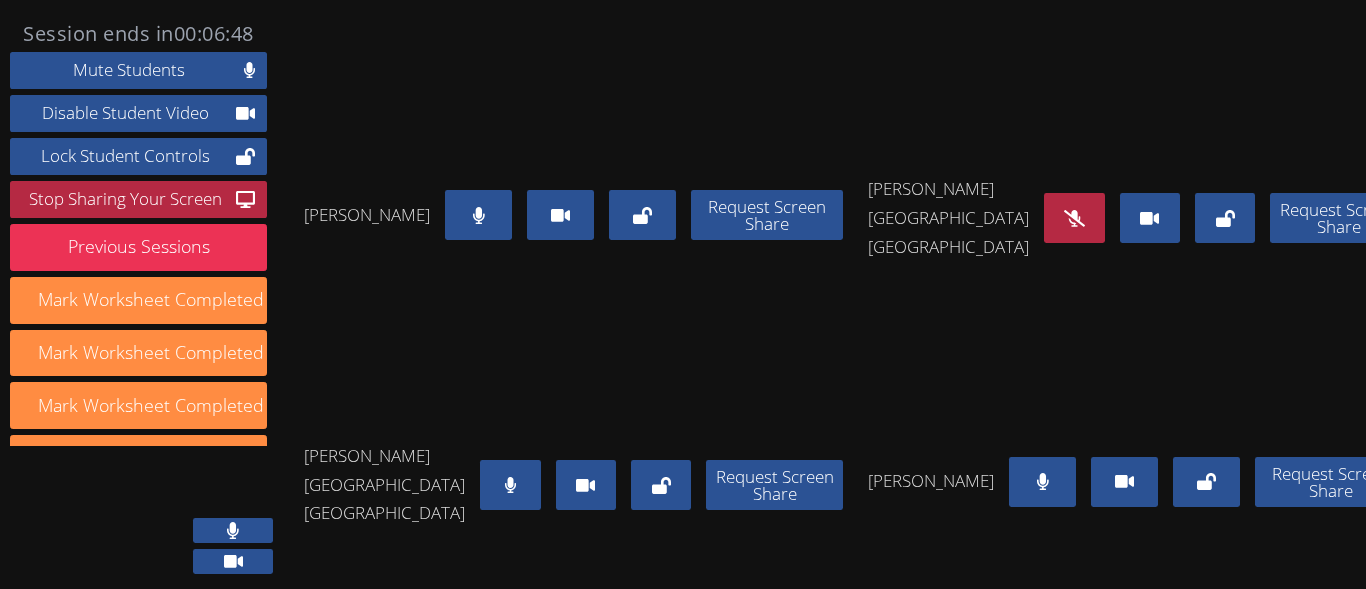 scroll, scrollTop: 214, scrollLeft: 0, axis: vertical 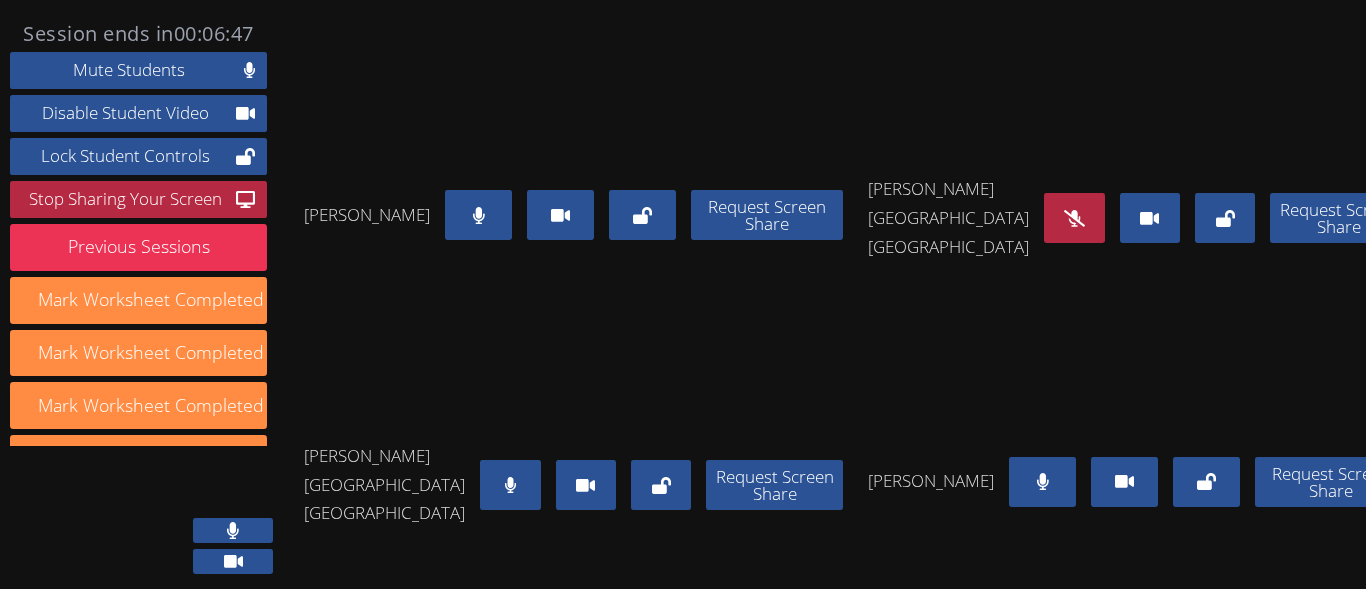 click at bounding box center (510, 485) 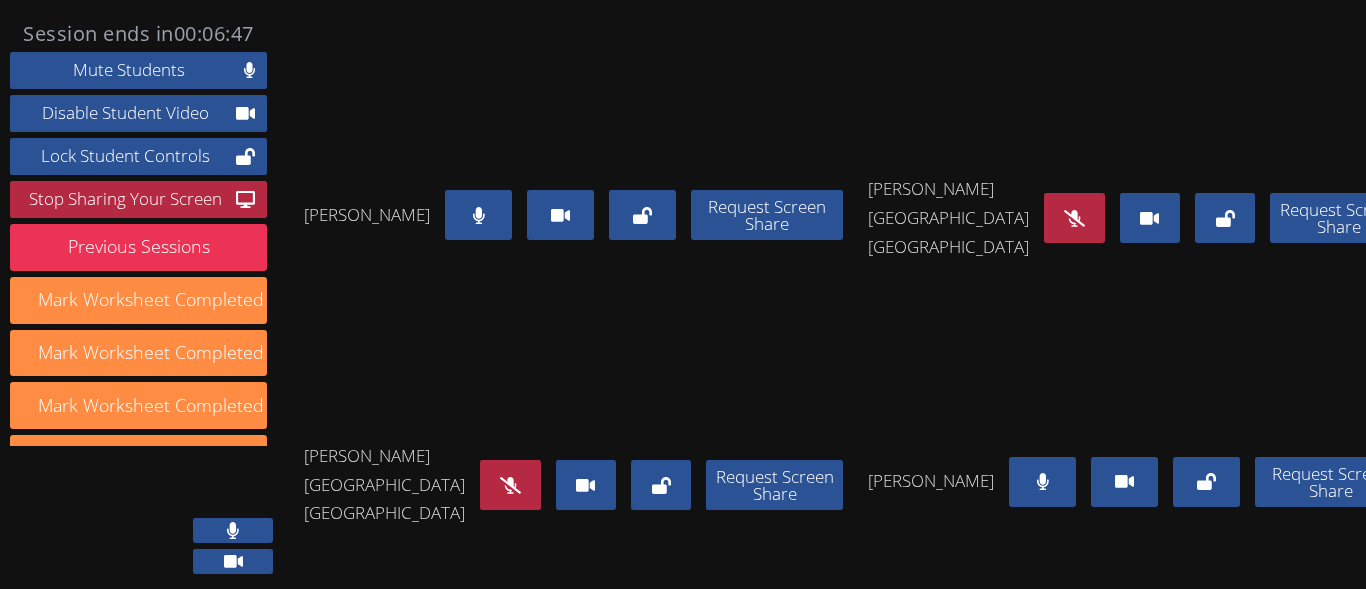 click at bounding box center [478, 215] 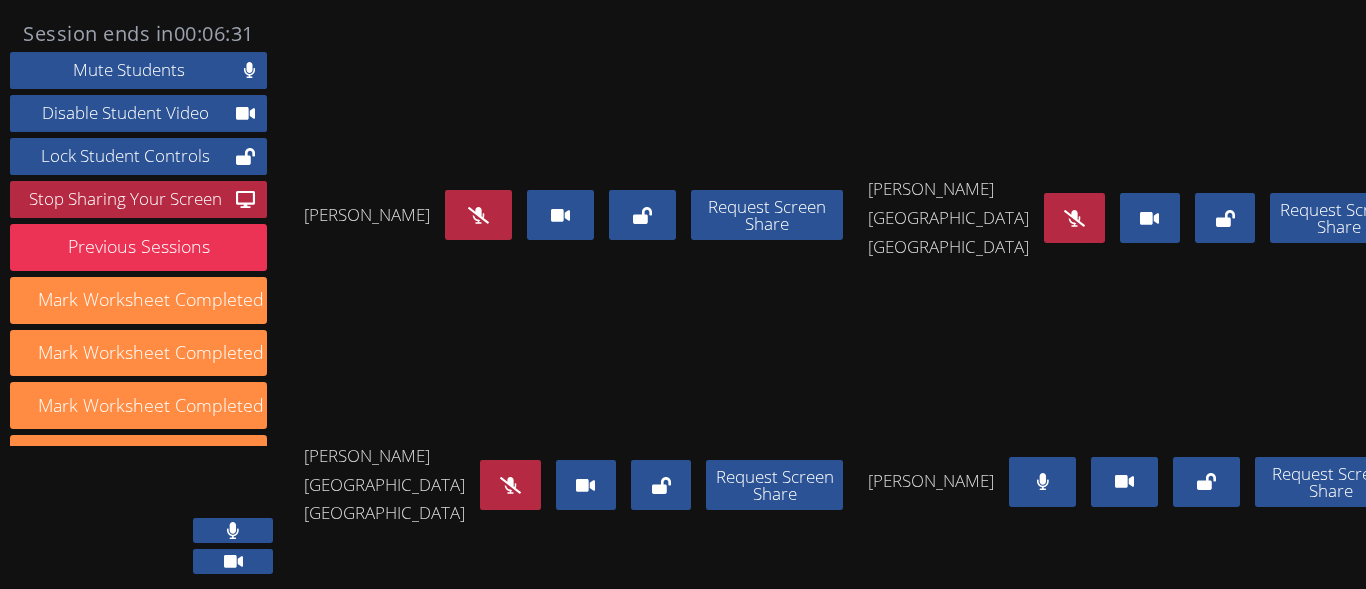 click 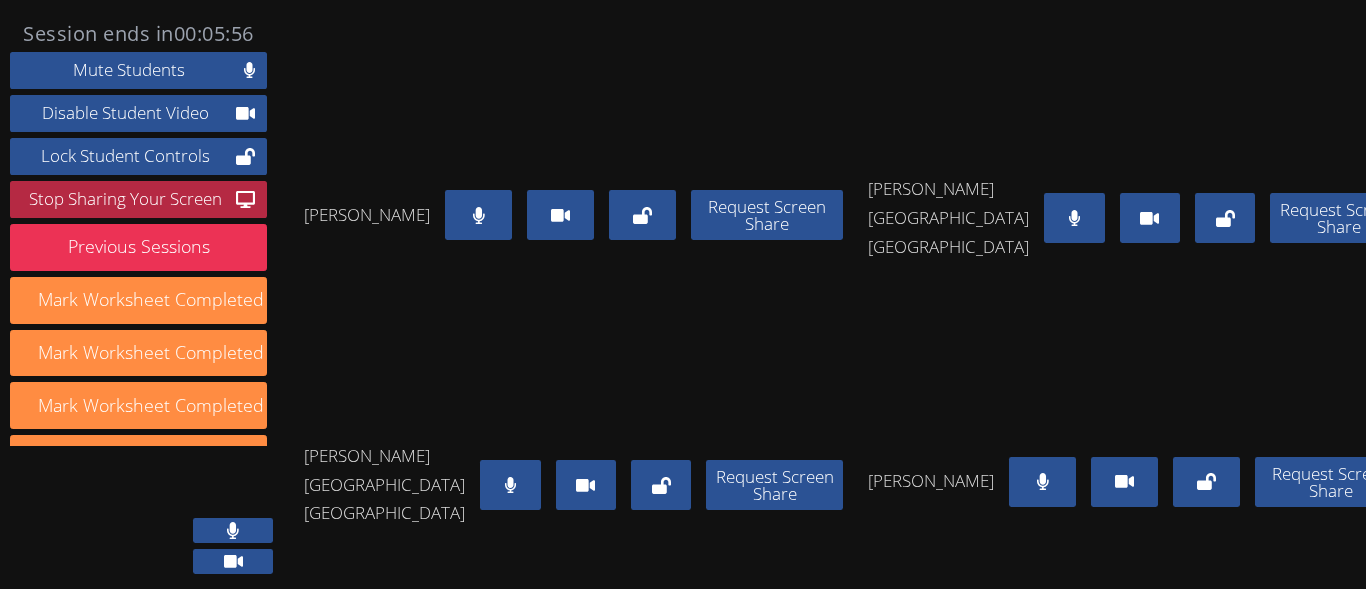 click 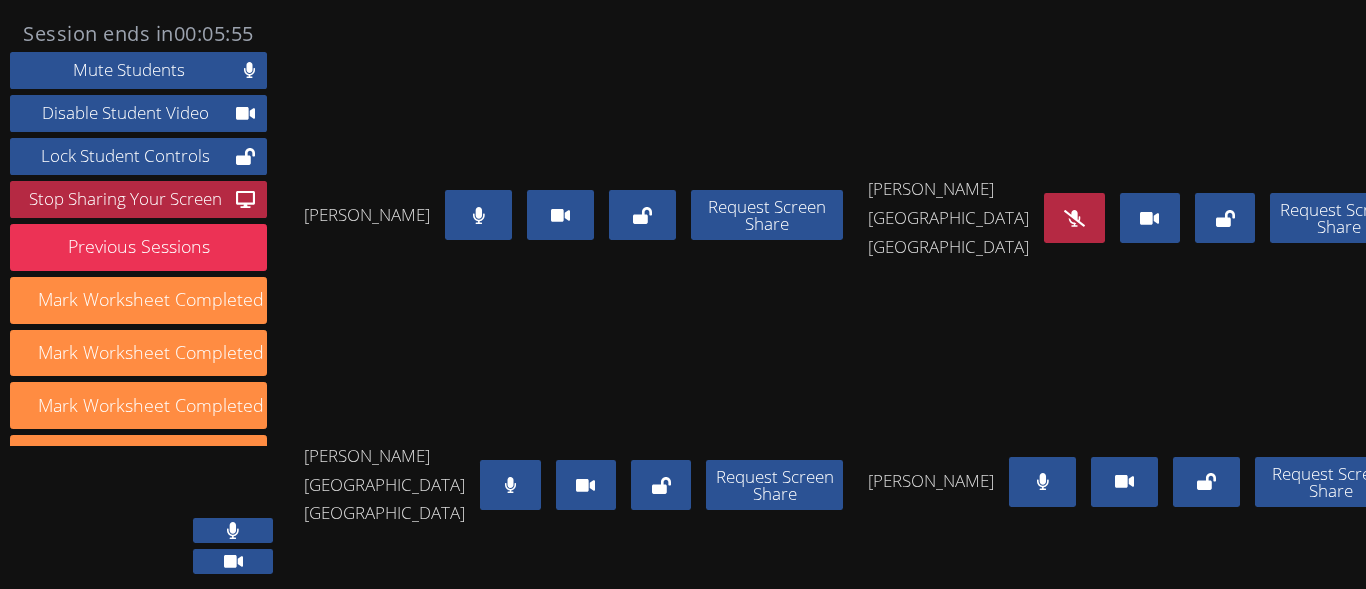 click at bounding box center [478, 215] 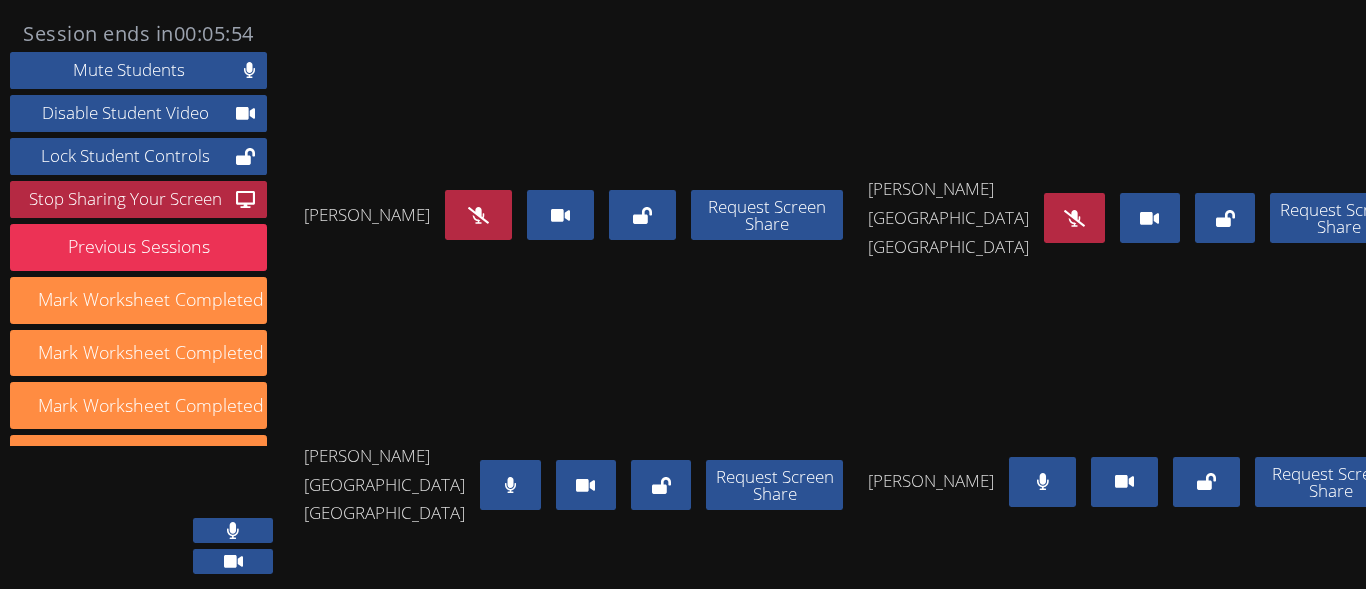 click at bounding box center [1042, 482] 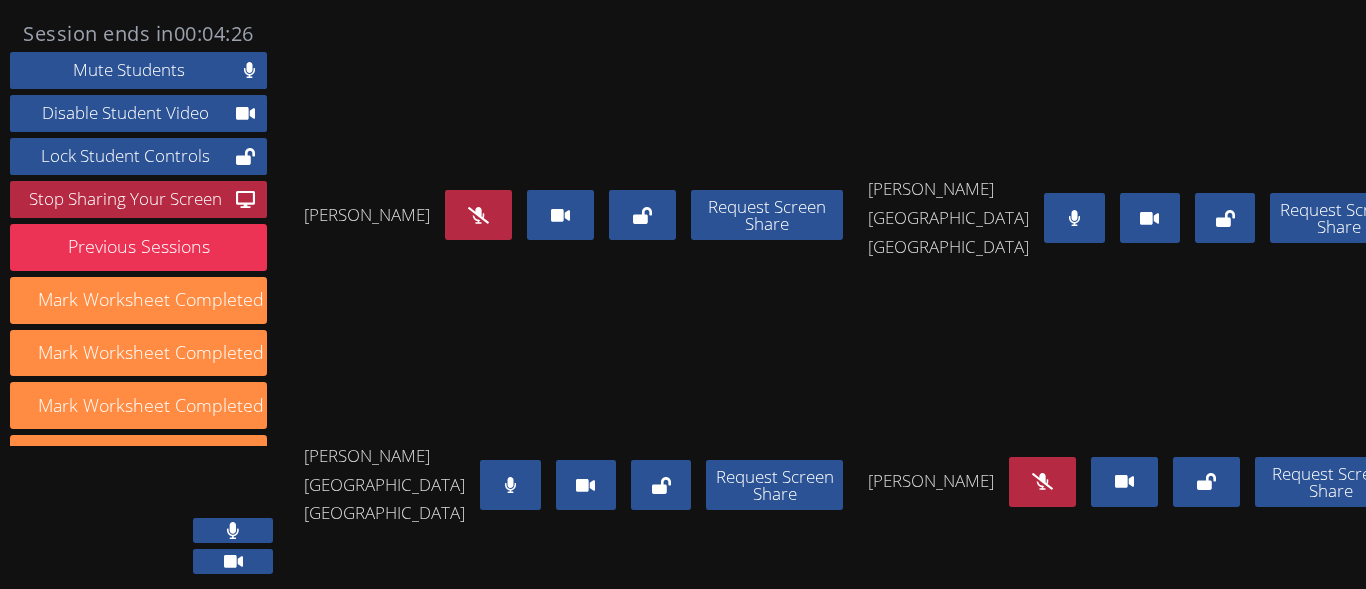 click 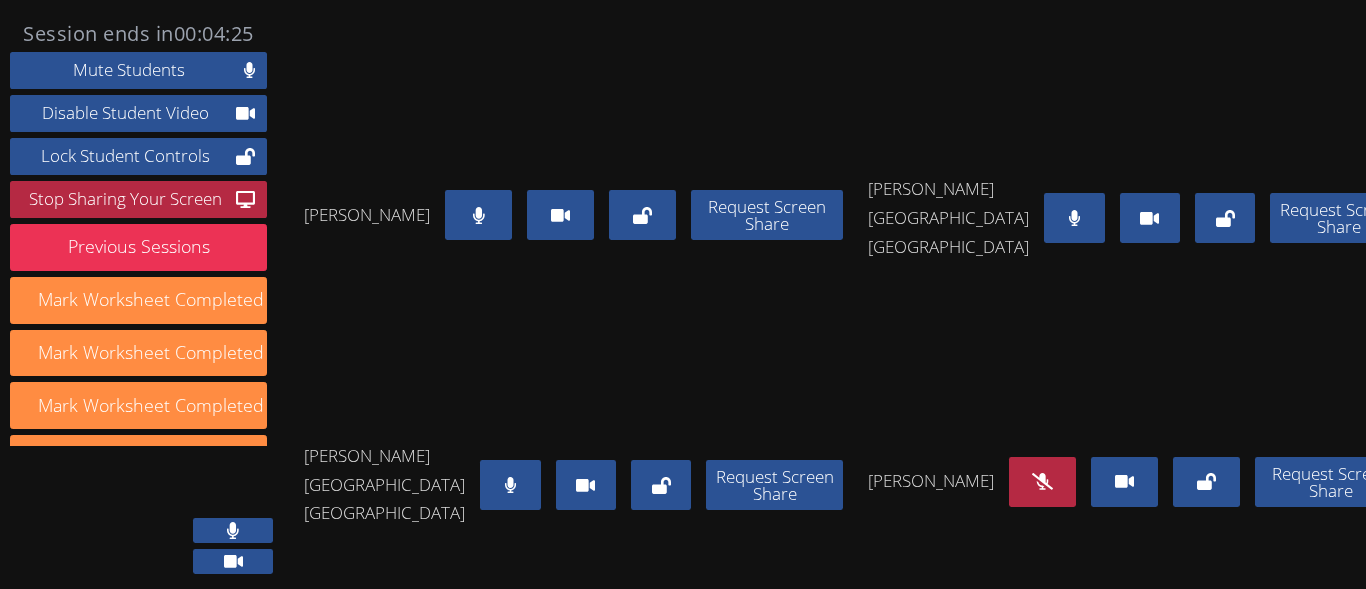click at bounding box center (510, 485) 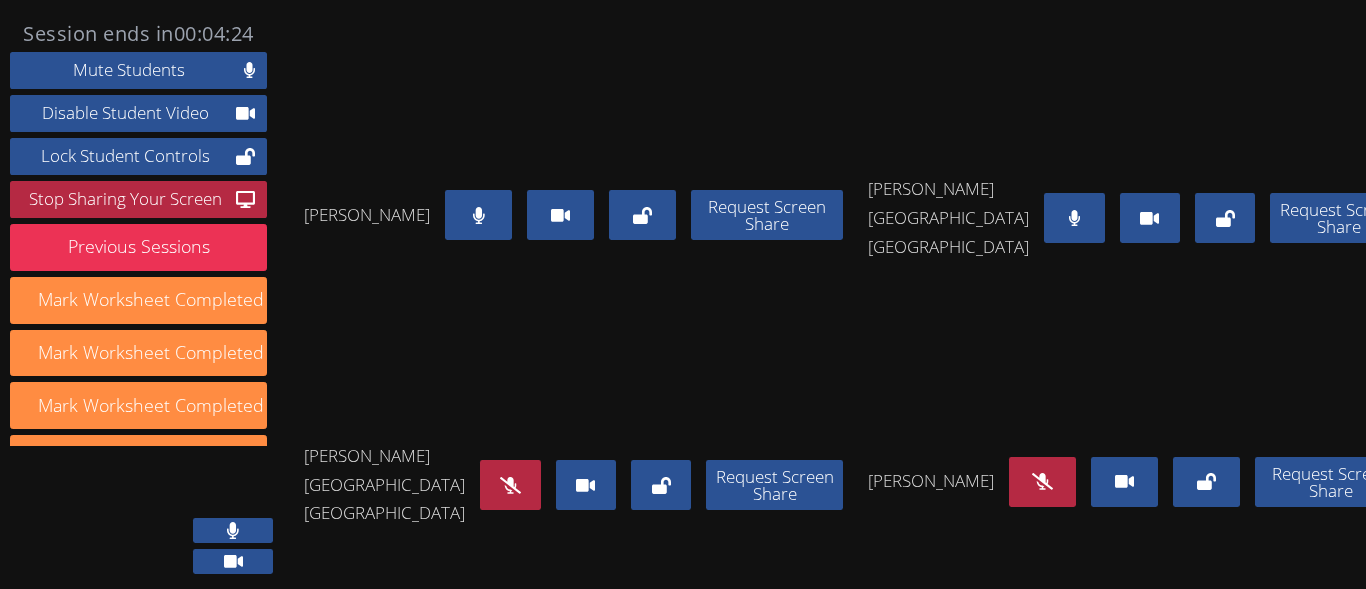 click at bounding box center (1074, 218) 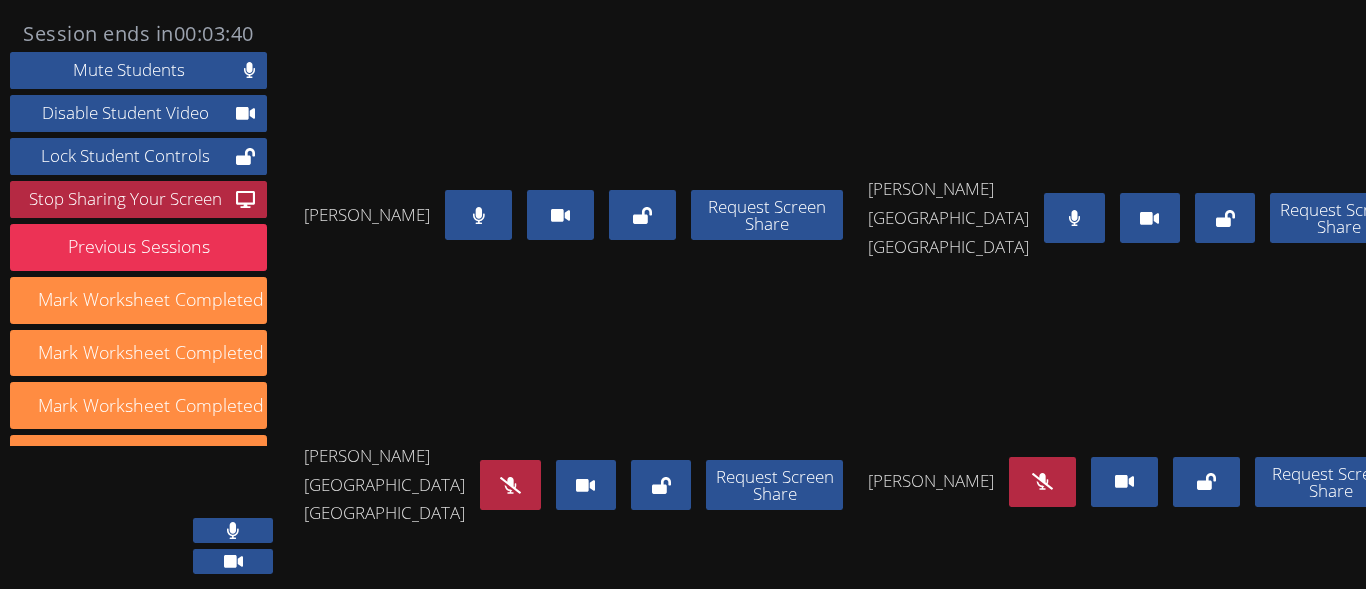 scroll, scrollTop: 114, scrollLeft: 0, axis: vertical 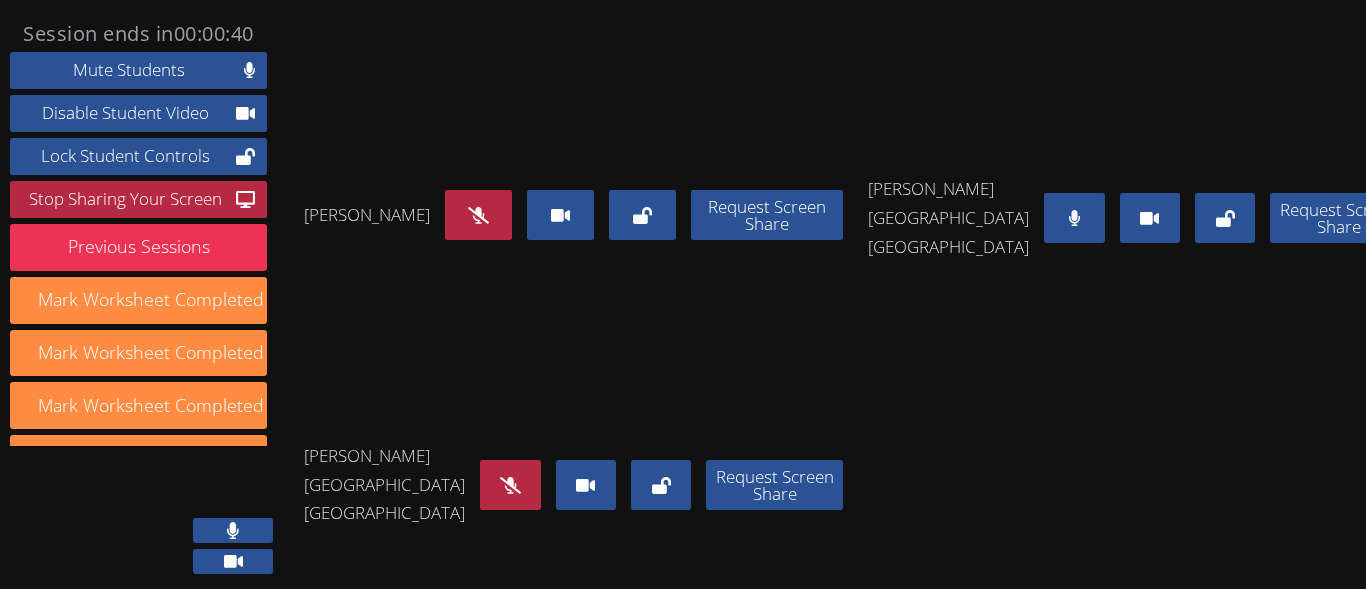 click 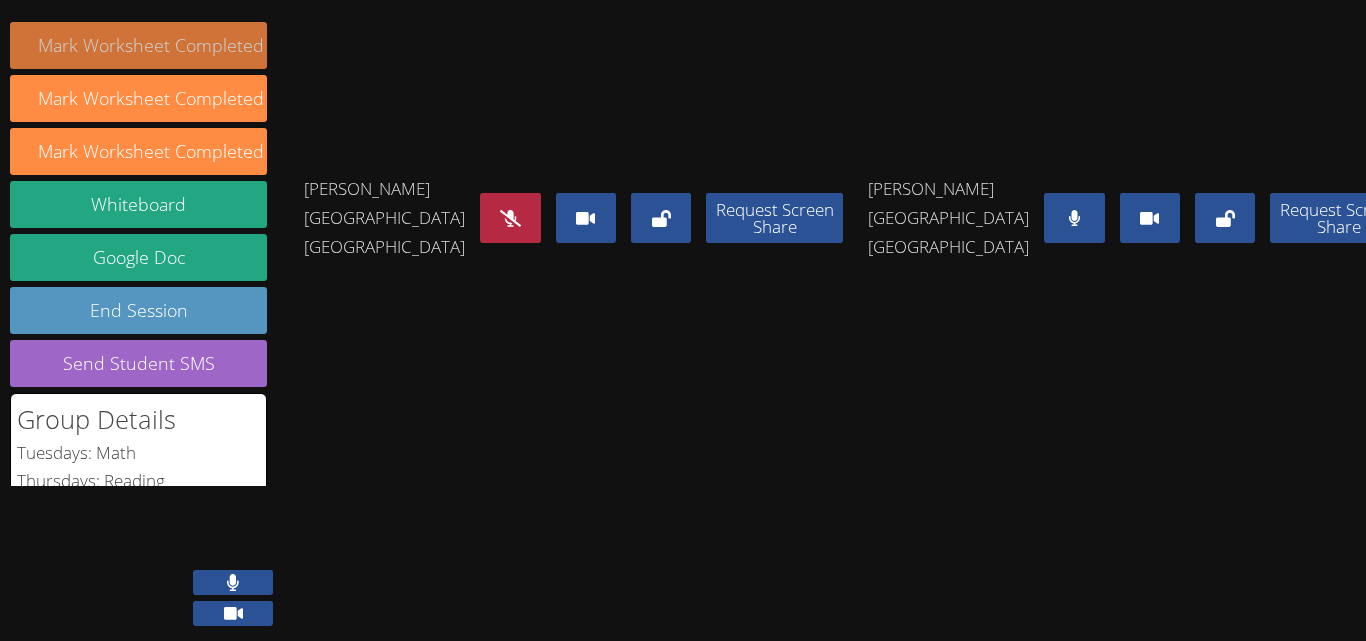 scroll, scrollTop: 400, scrollLeft: 0, axis: vertical 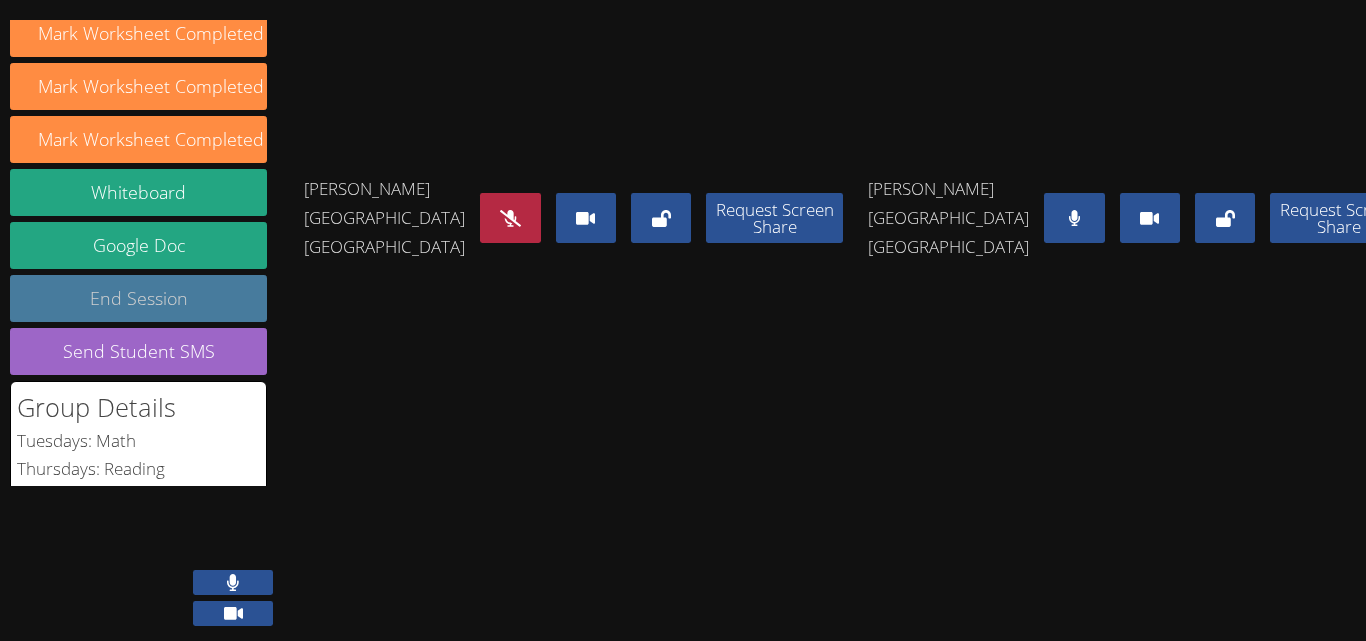 click on "End Session" at bounding box center (138, 298) 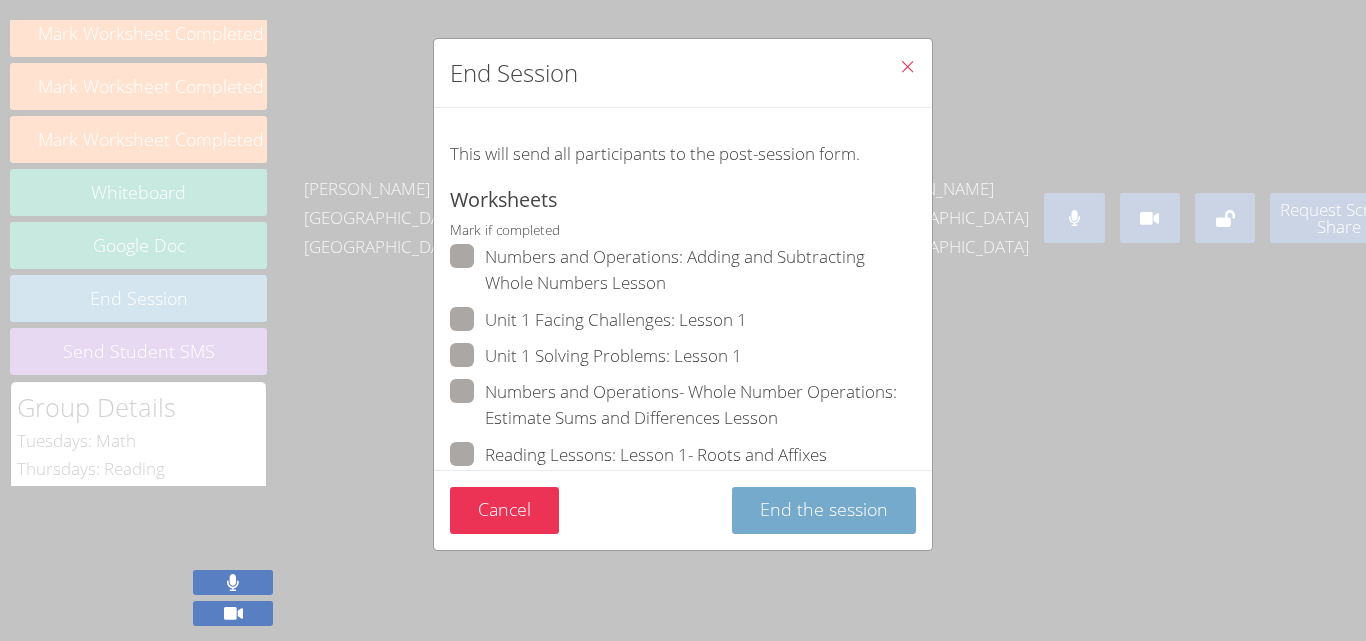 click on "End the session" at bounding box center (824, 509) 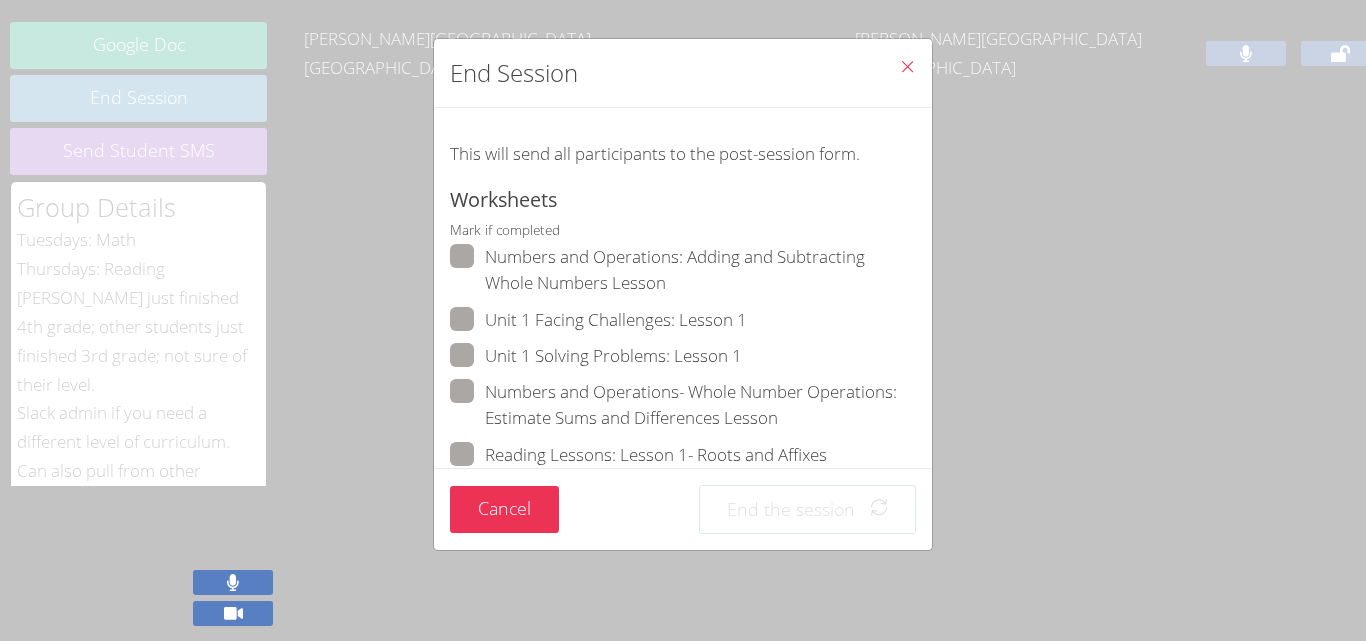 scroll, scrollTop: 400, scrollLeft: 0, axis: vertical 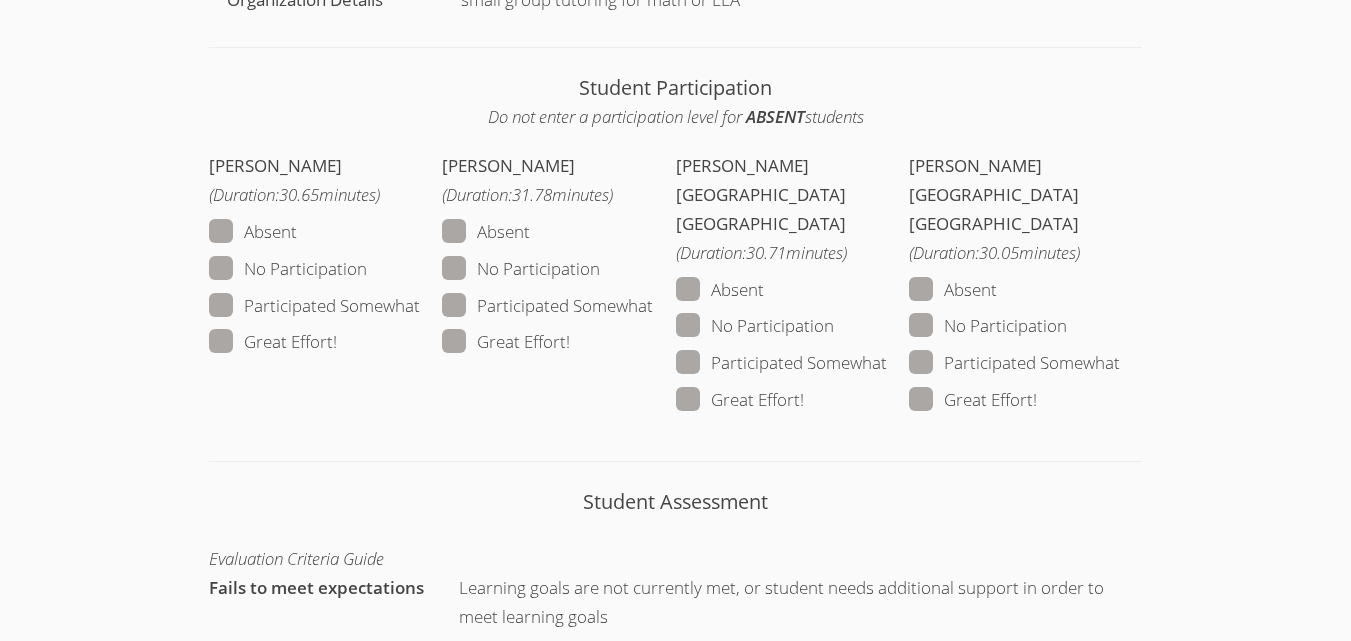drag, startPoint x: 308, startPoint y: 342, endPoint x: 417, endPoint y: 344, distance: 109.01835 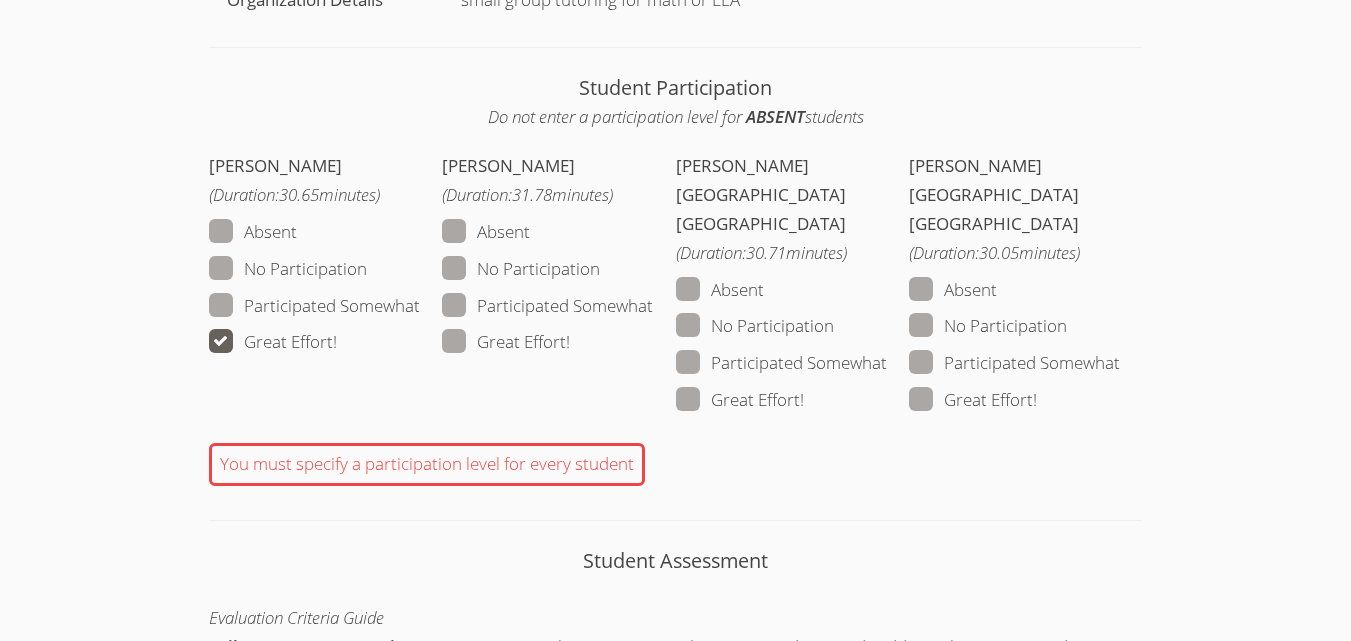 click at bounding box center [570, 341] 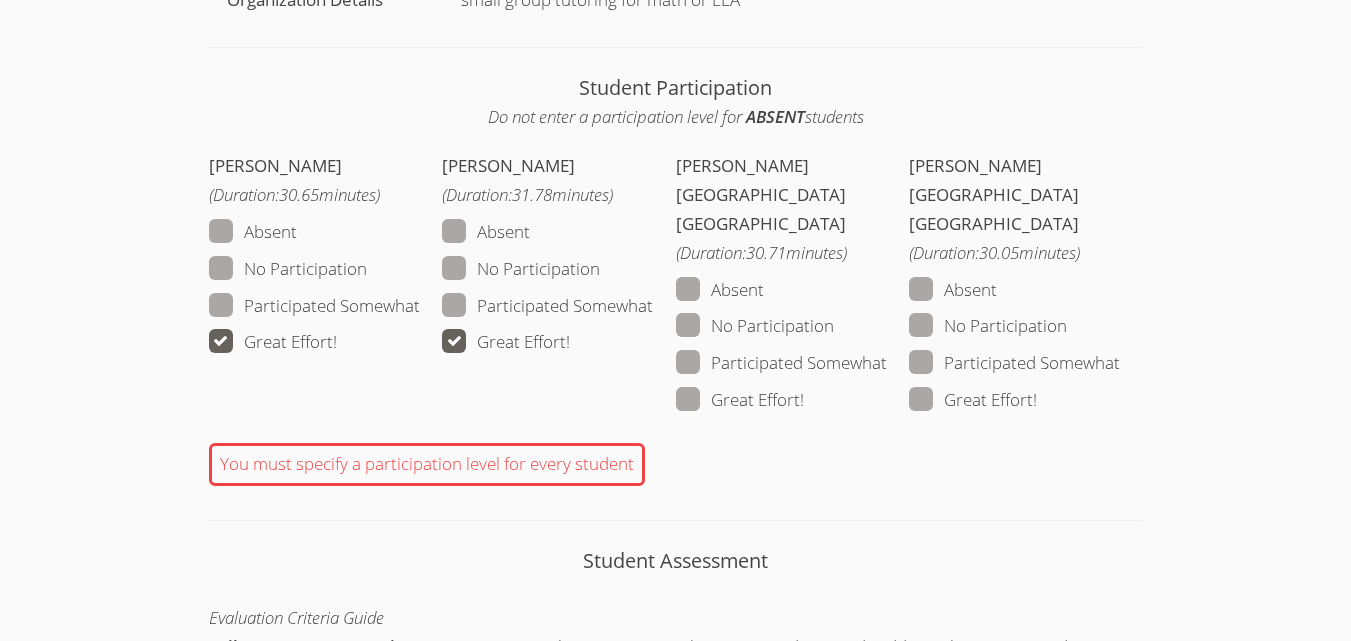 click on "Great Effort!" at bounding box center [740, 400] 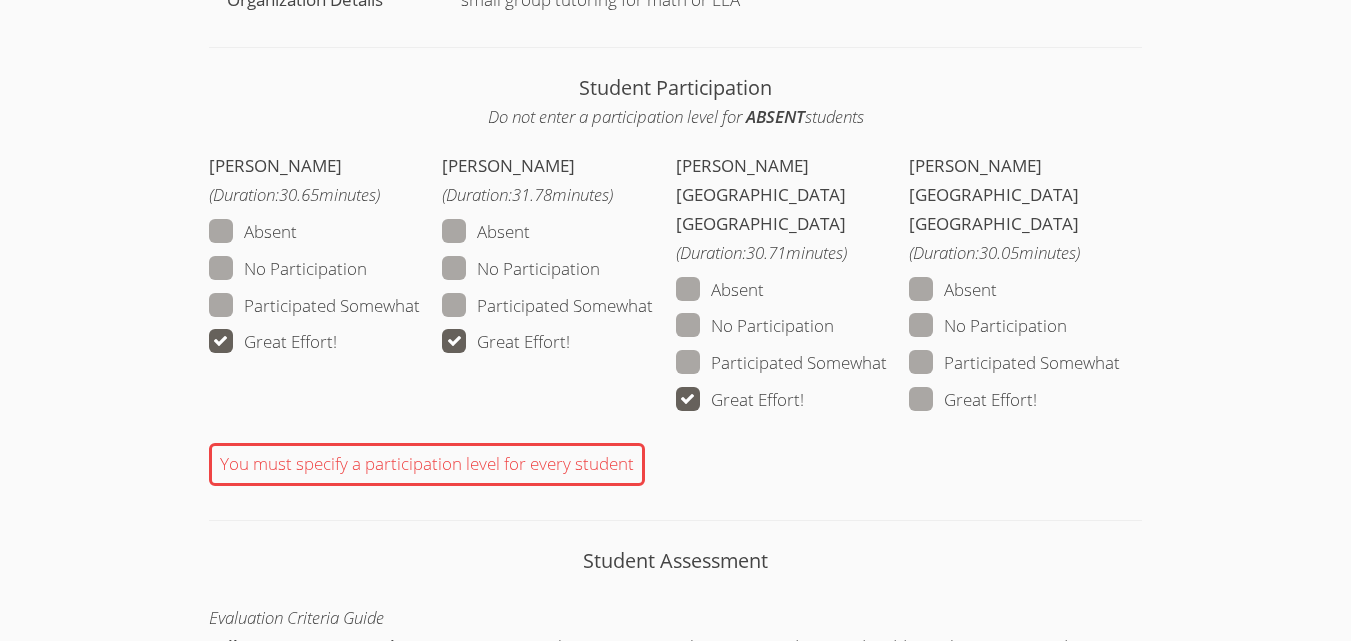 click on "Great Effort!" at bounding box center (973, 400) 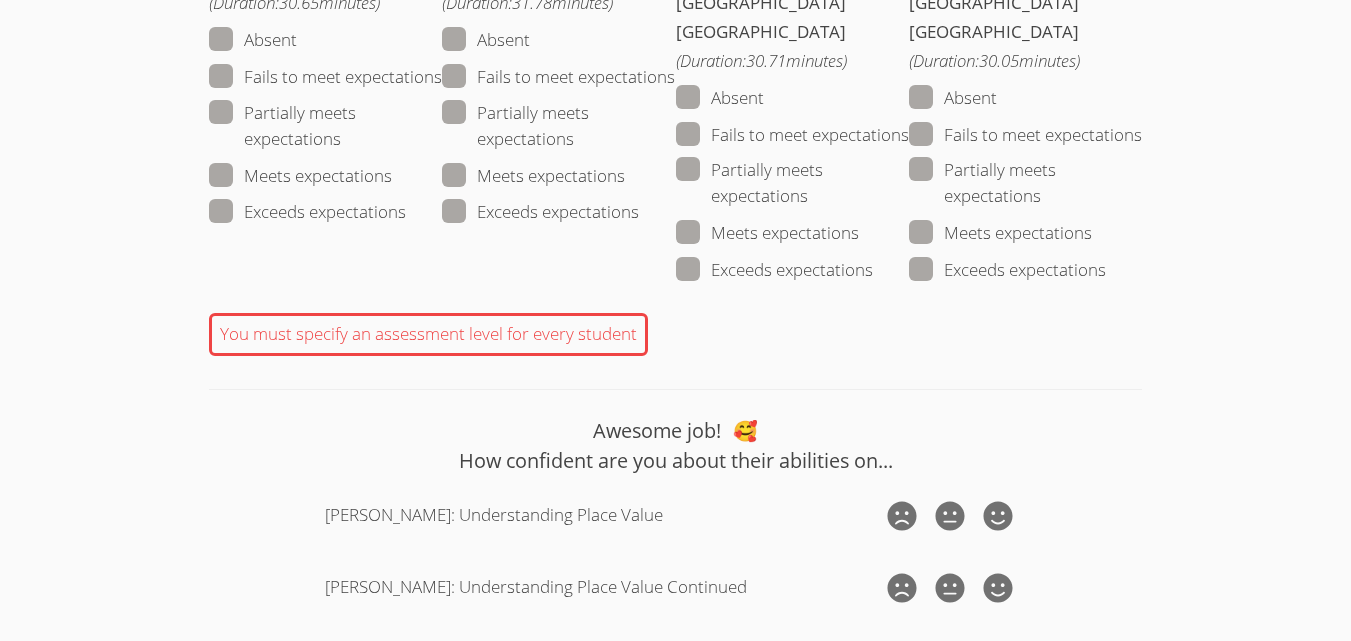 scroll, scrollTop: 2200, scrollLeft: 0, axis: vertical 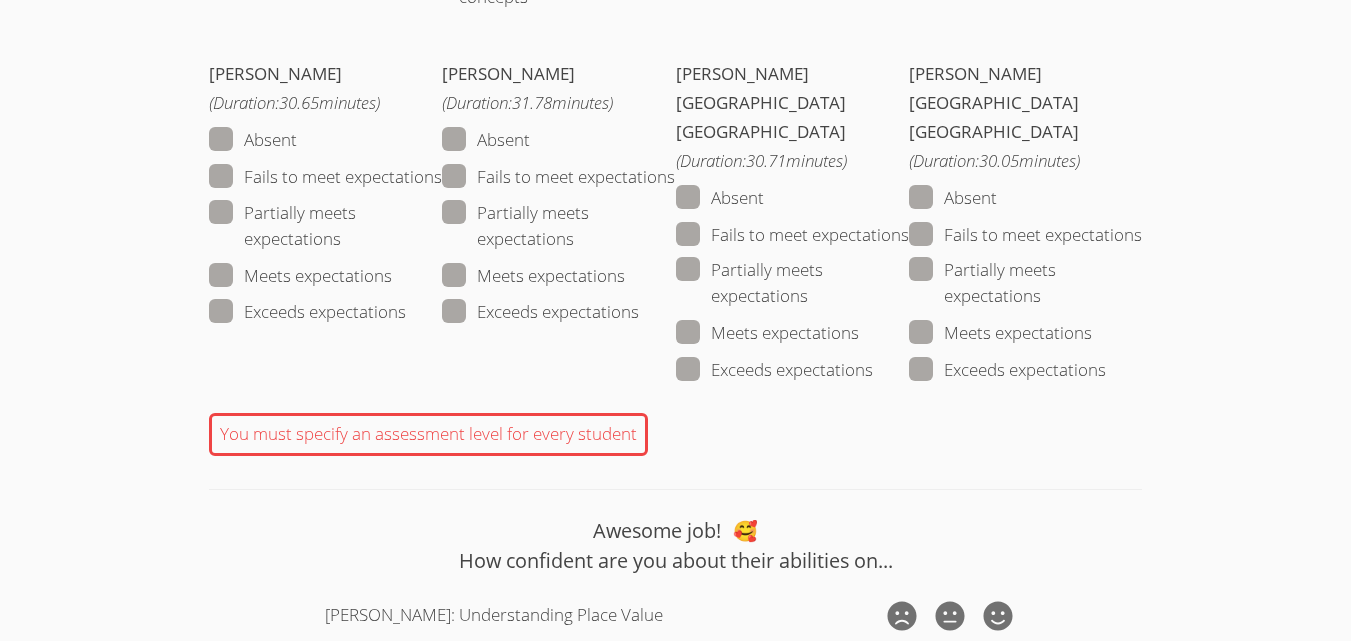 click on "Partially meets expectations" at bounding box center [325, 226] 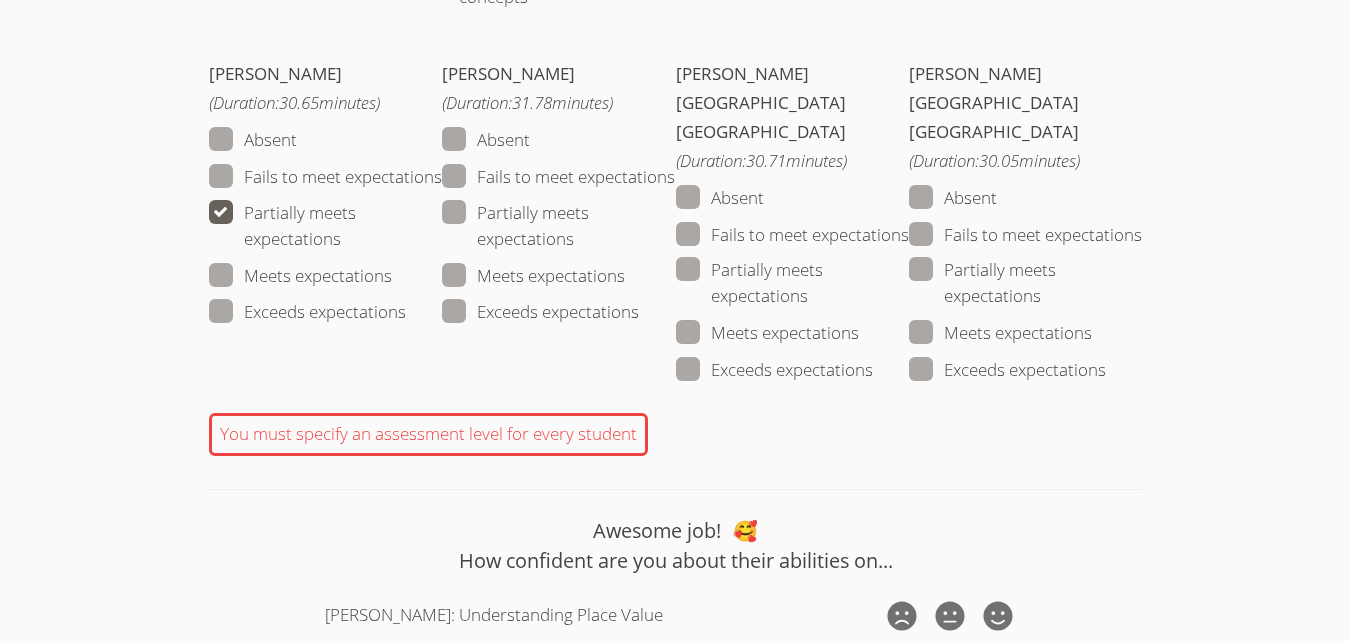 click on "Partially meets expectations" at bounding box center [558, 226] 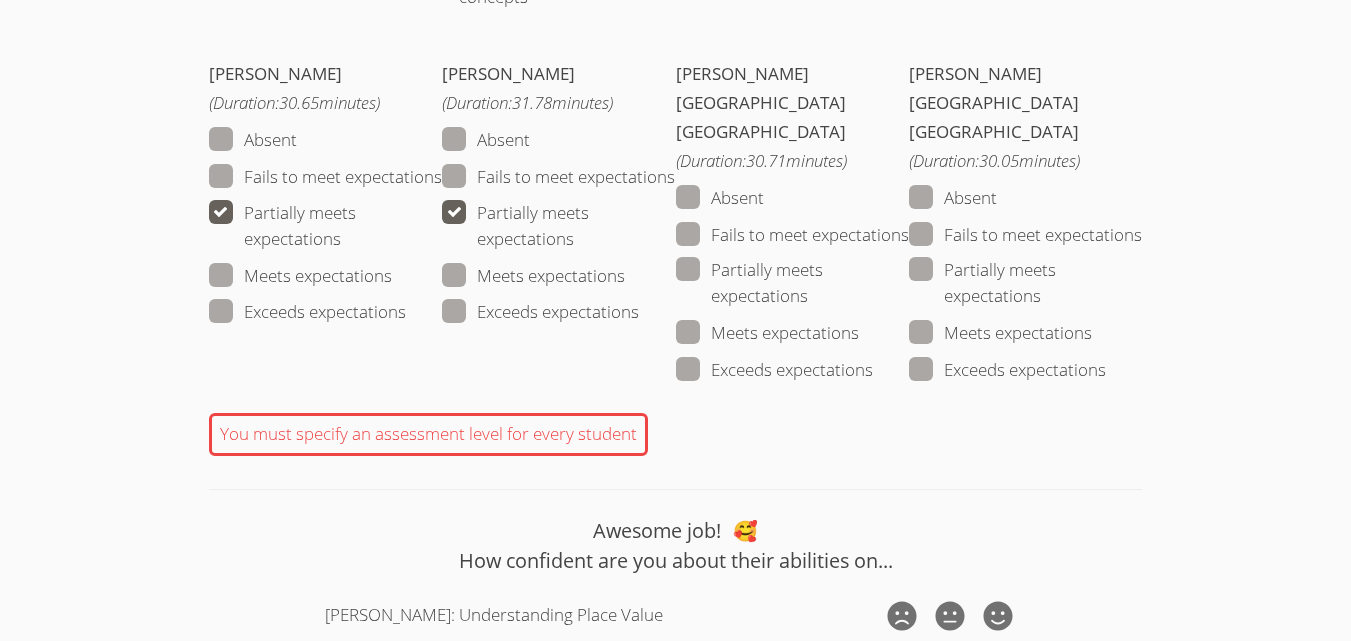 click on "Partially meets expectations" at bounding box center (792, 283) 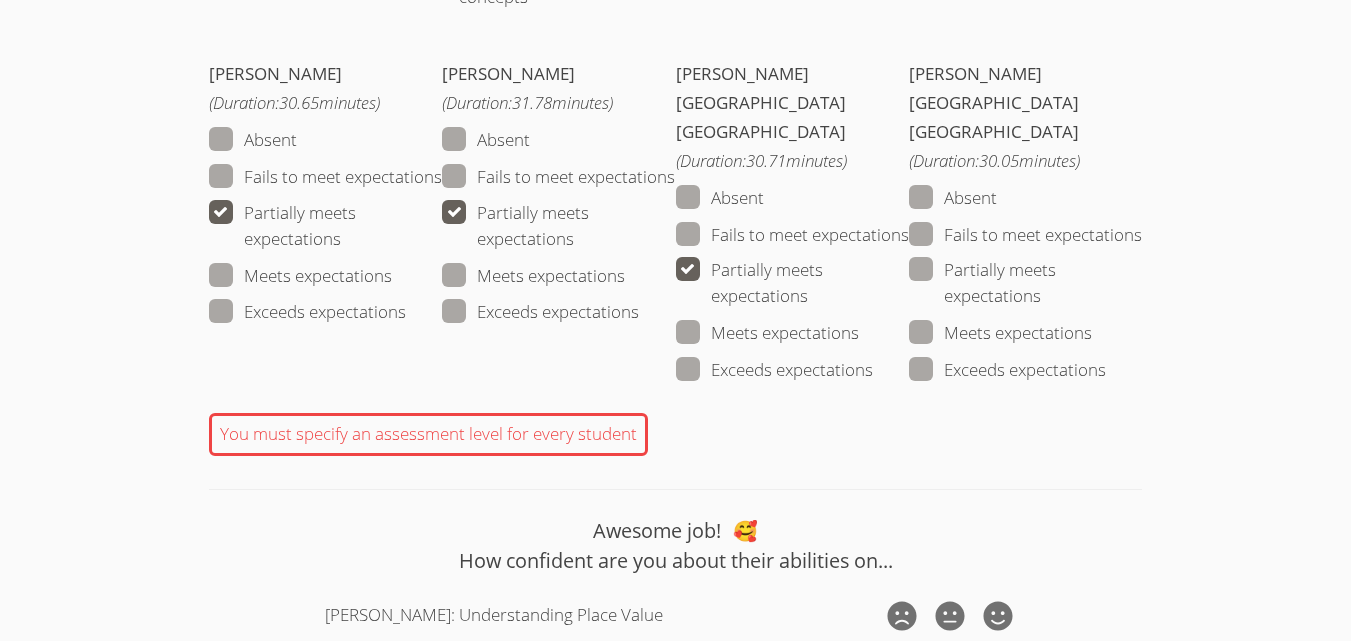 click on "Partially meets expectations" at bounding box center (1025, 283) 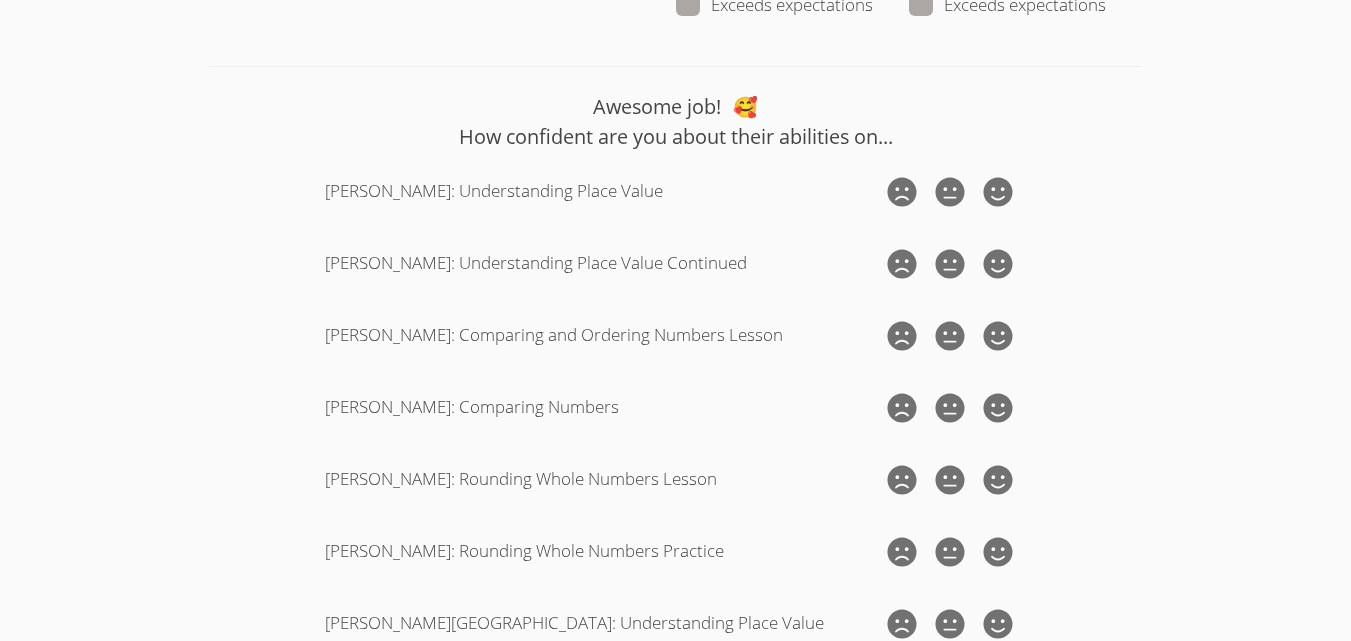 scroll, scrollTop: 2600, scrollLeft: 0, axis: vertical 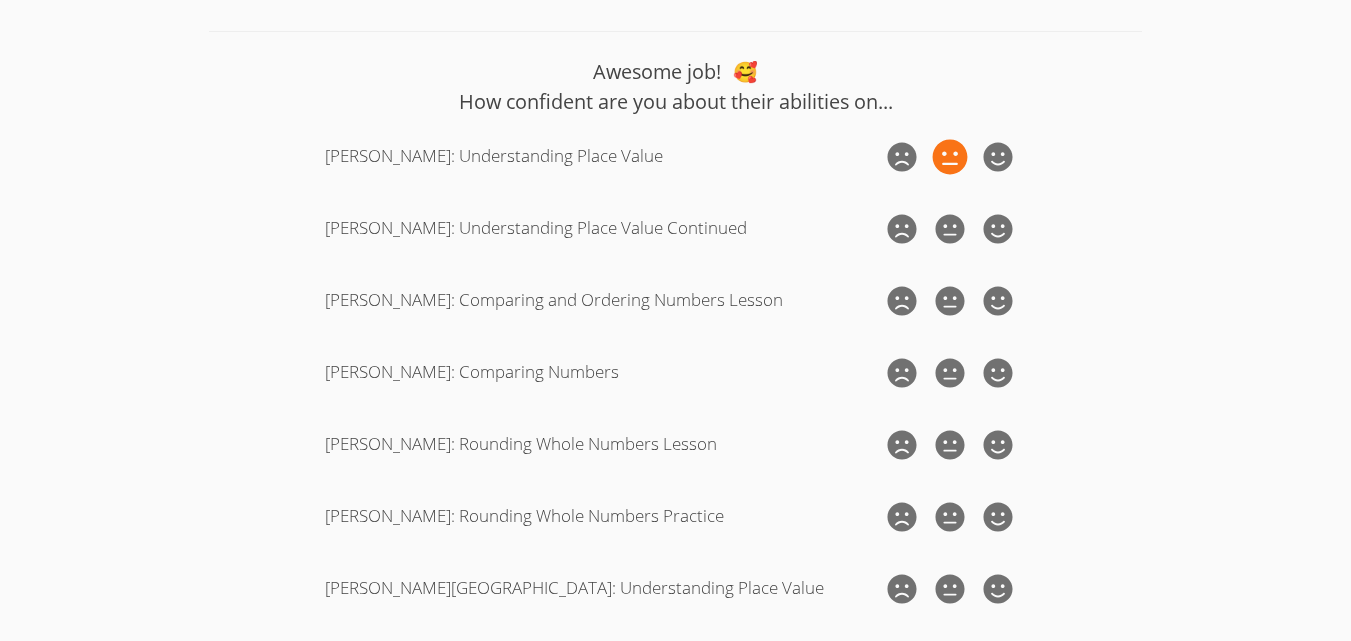 click 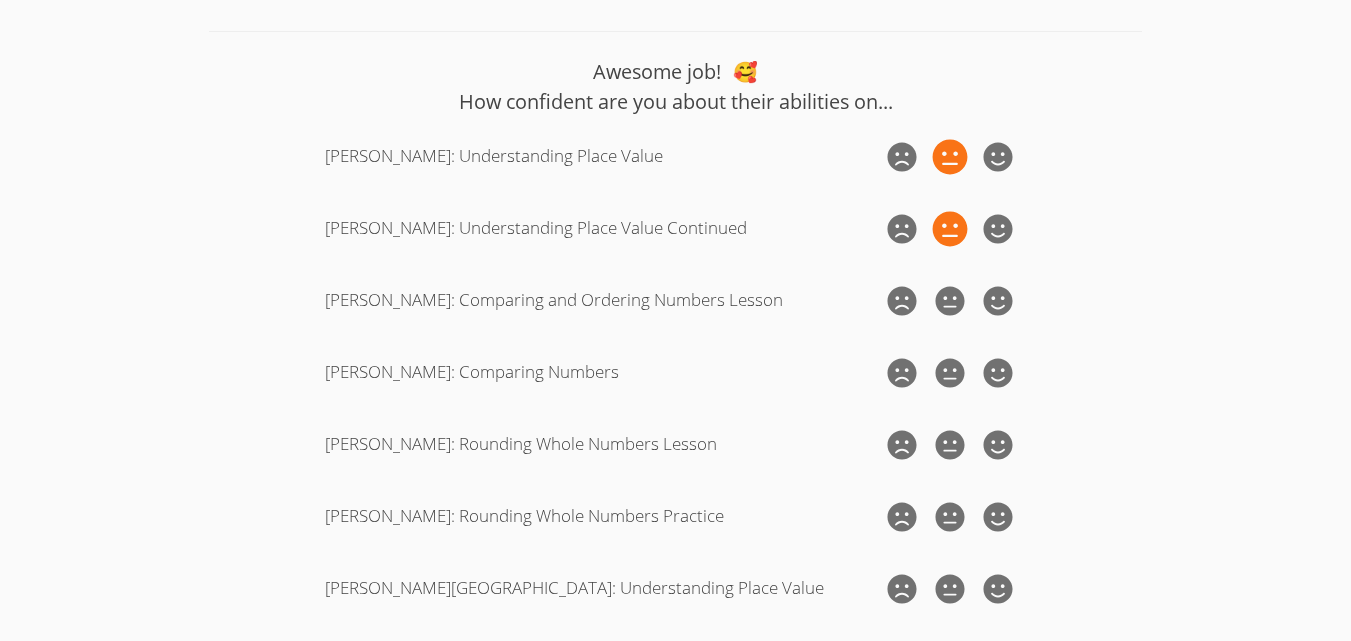 click 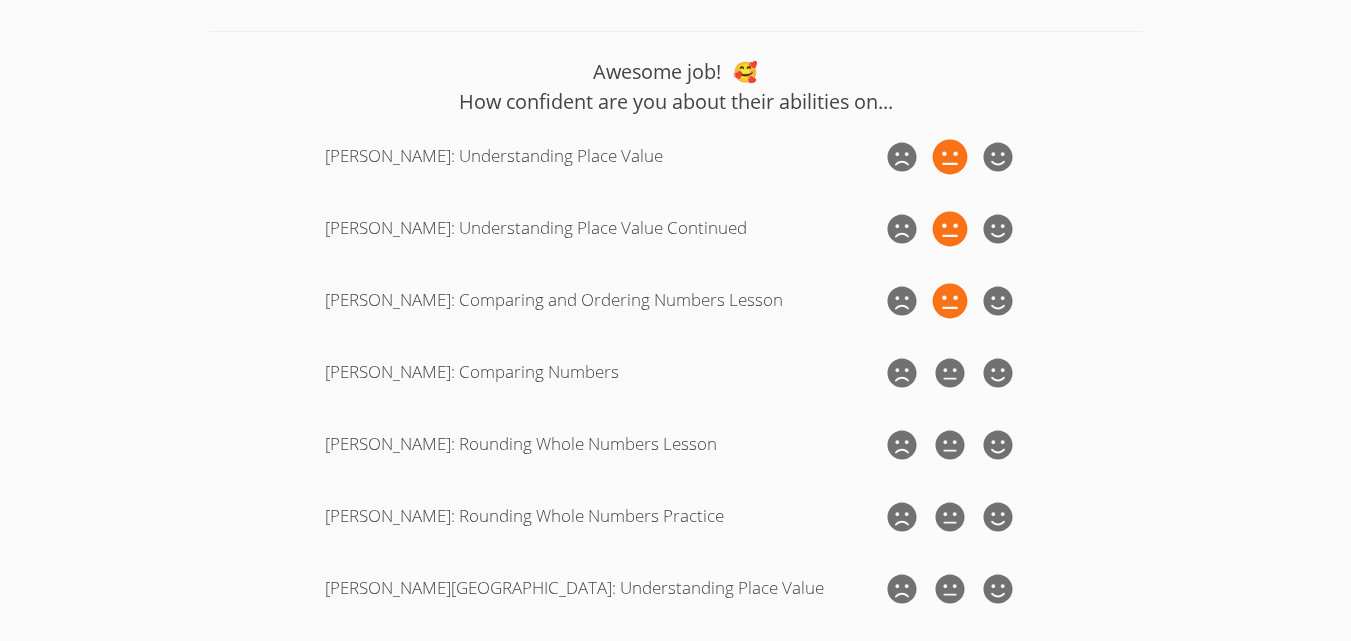click 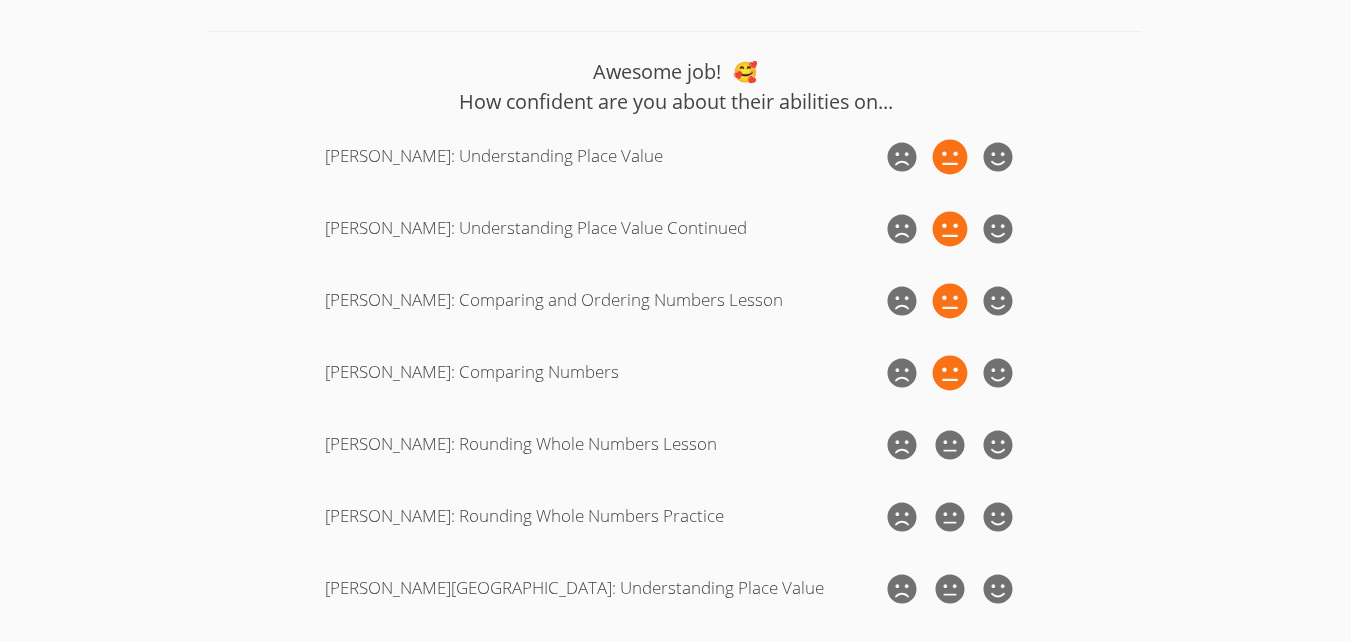 click 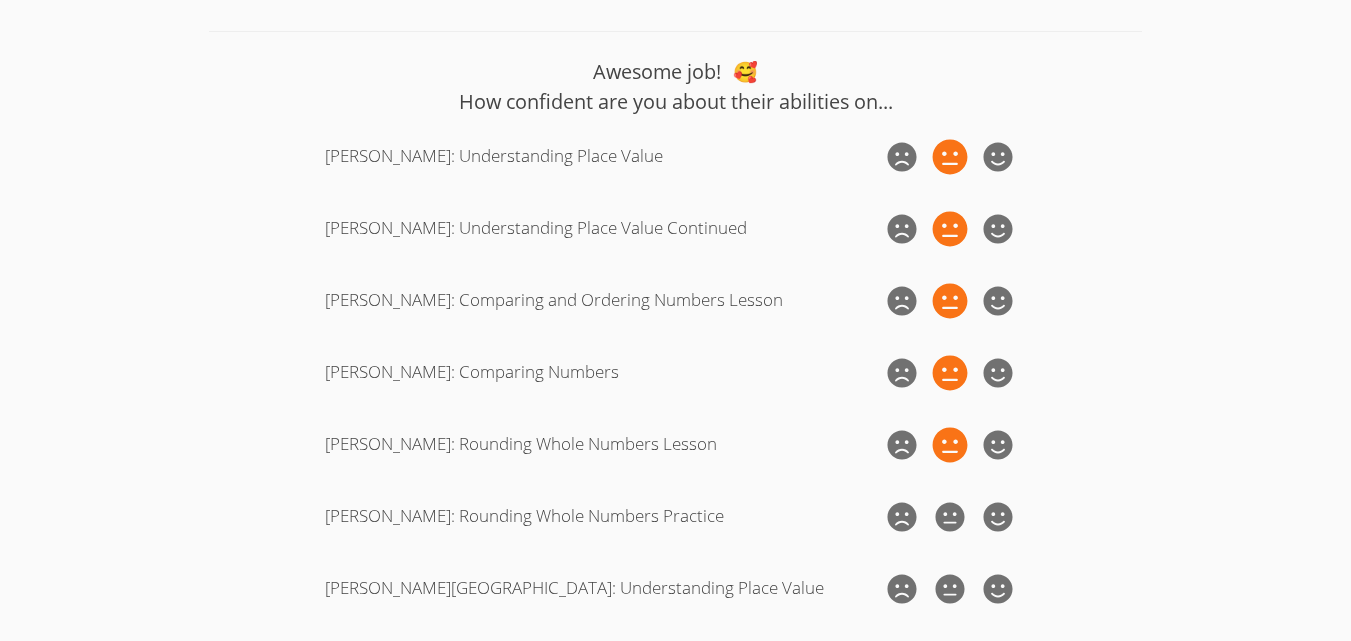 click 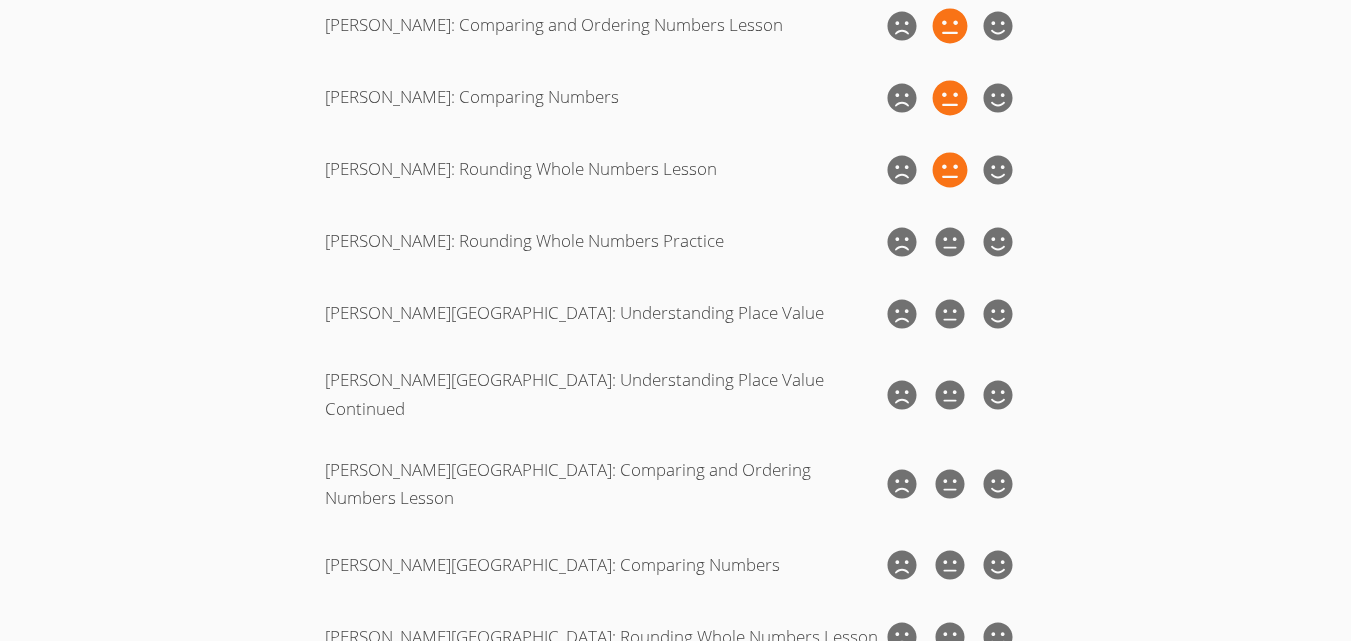 scroll, scrollTop: 2900, scrollLeft: 0, axis: vertical 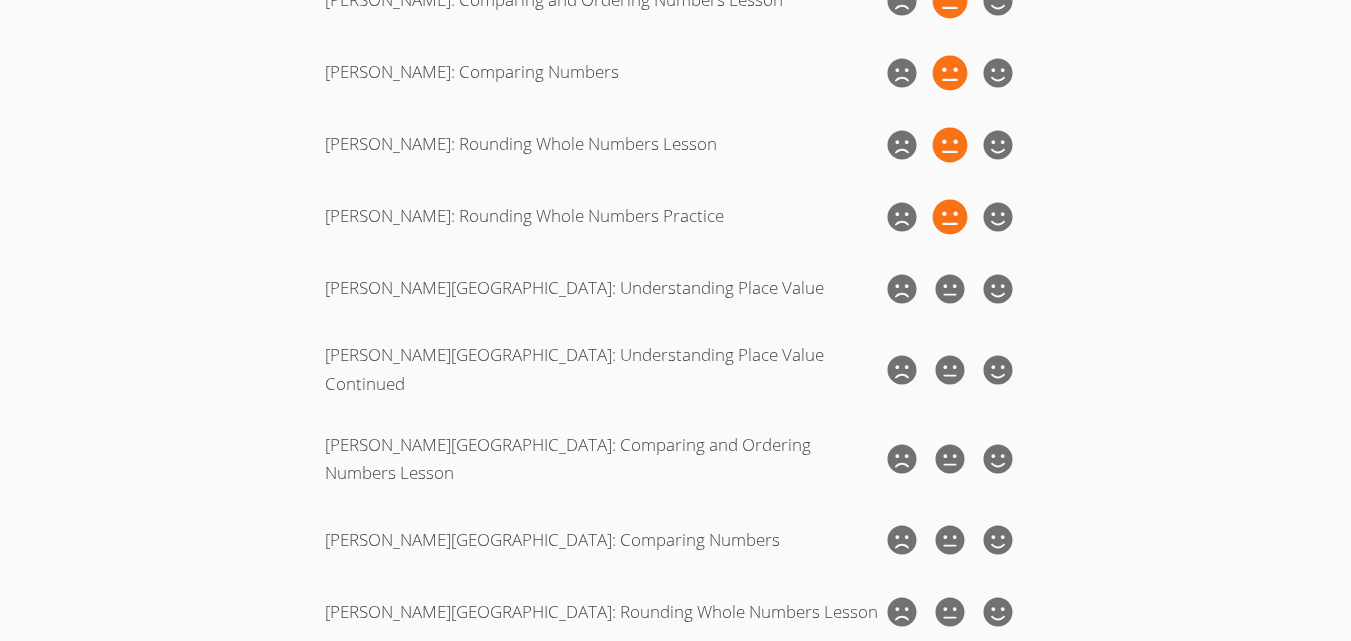 drag, startPoint x: 962, startPoint y: 183, endPoint x: 962, endPoint y: 196, distance: 13 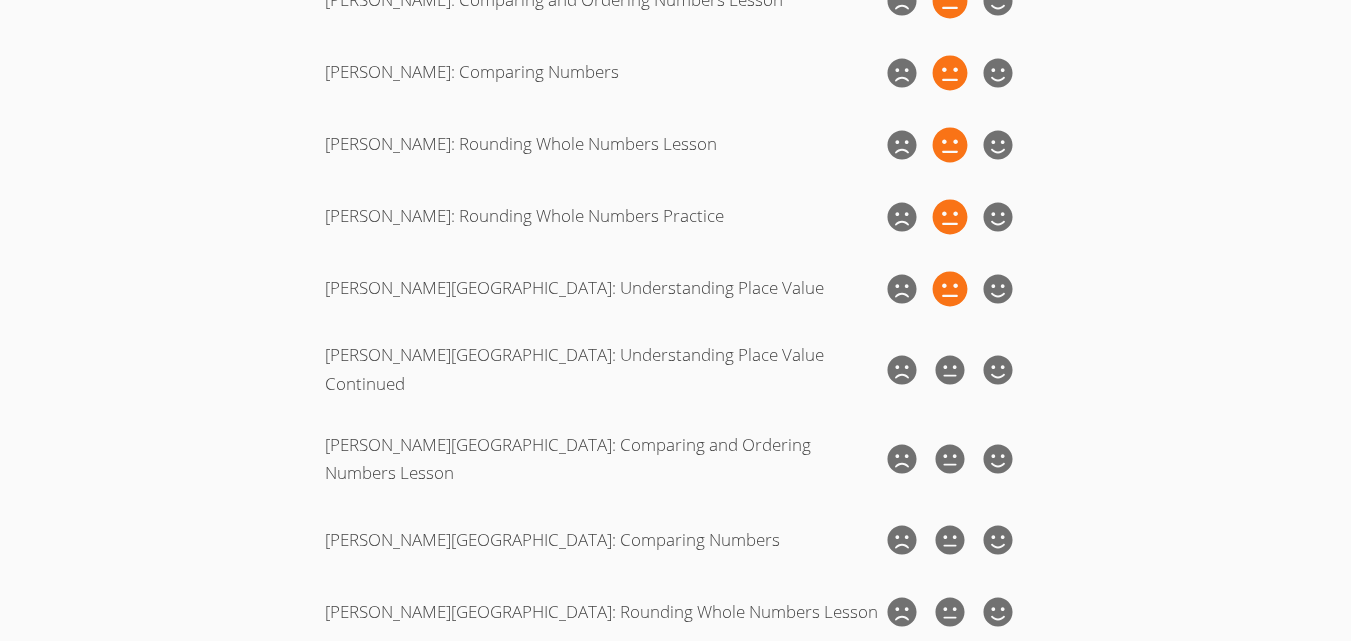 click 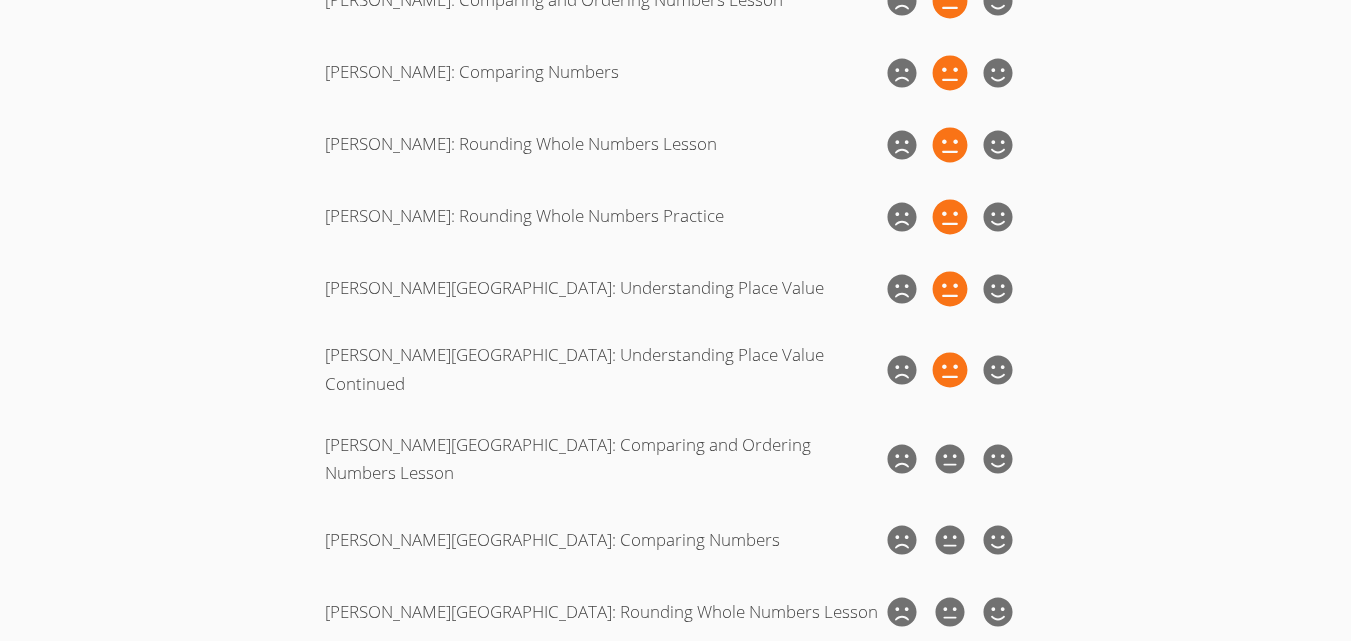 click 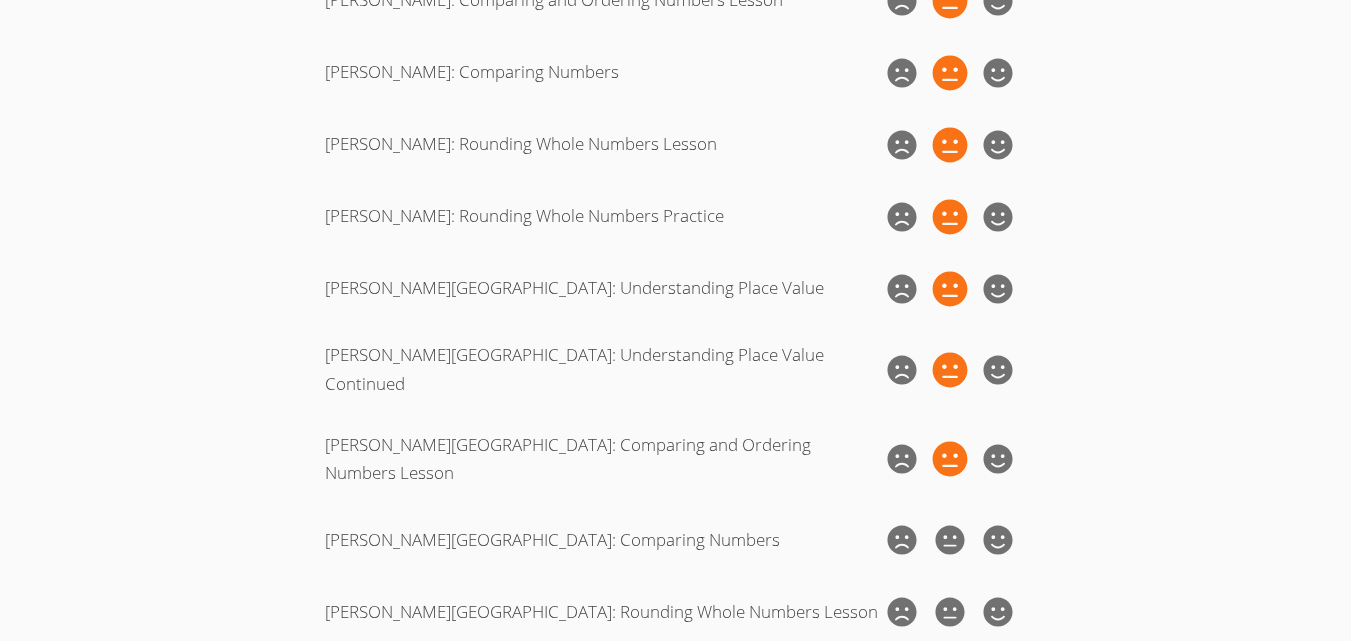 click 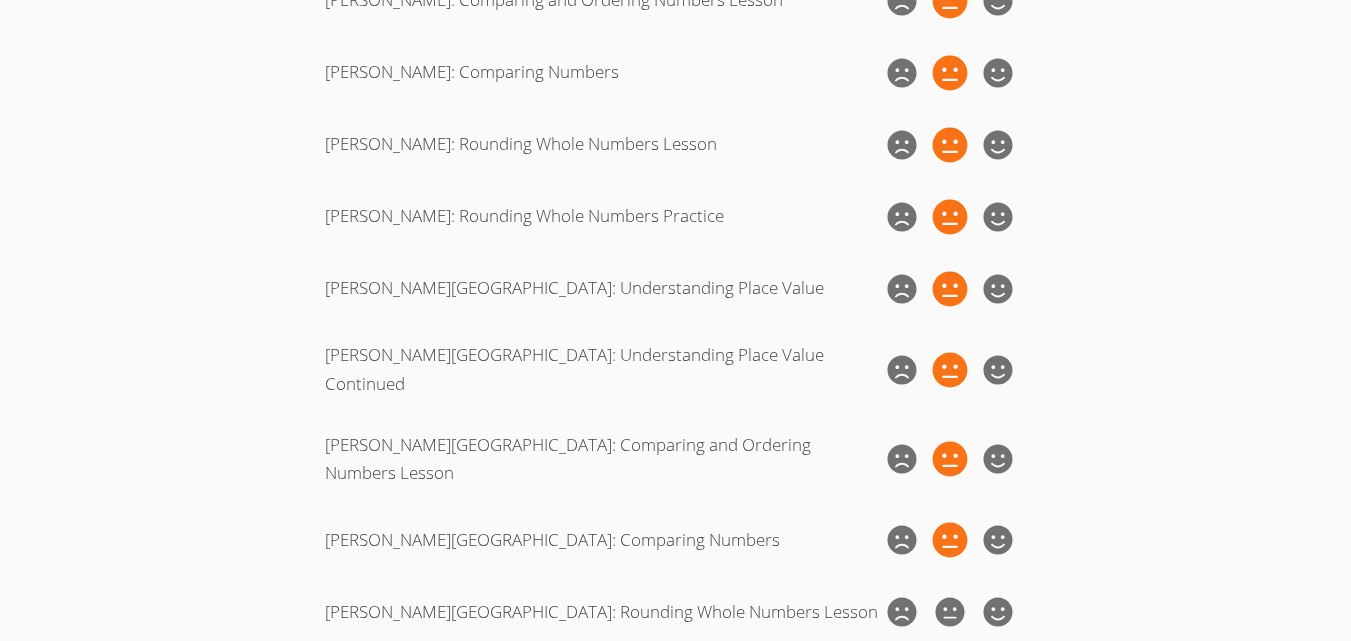 click 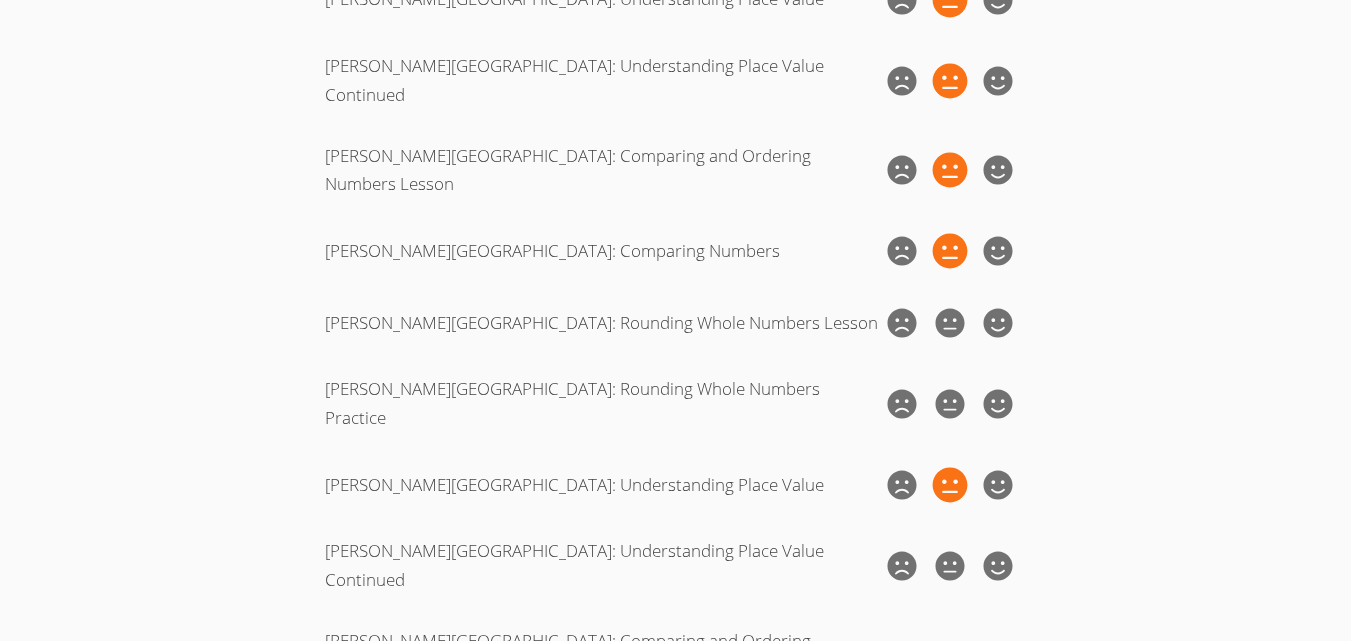 scroll, scrollTop: 3200, scrollLeft: 0, axis: vertical 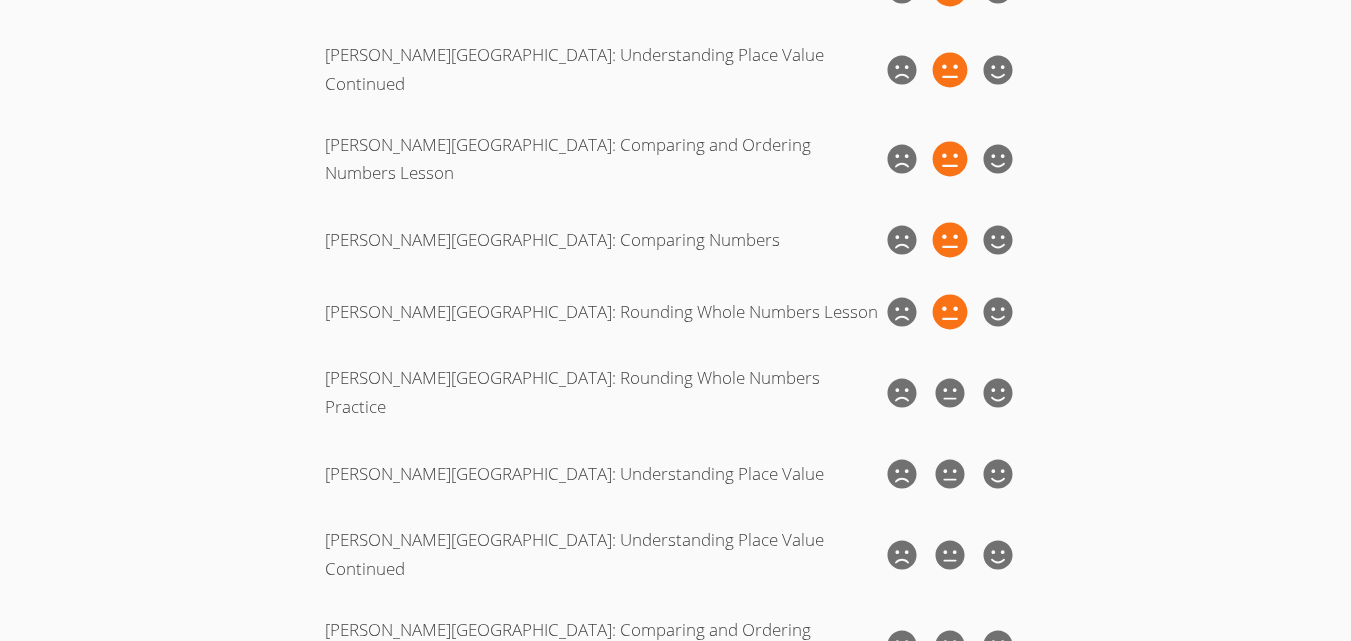 click 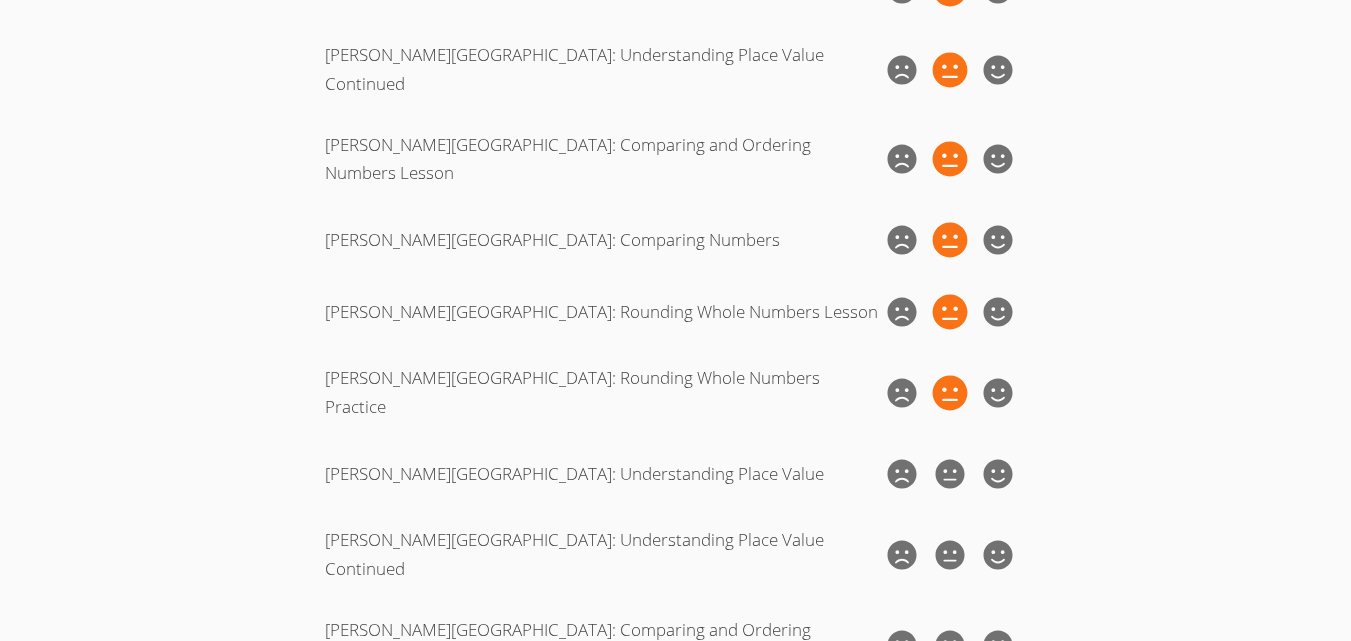 click 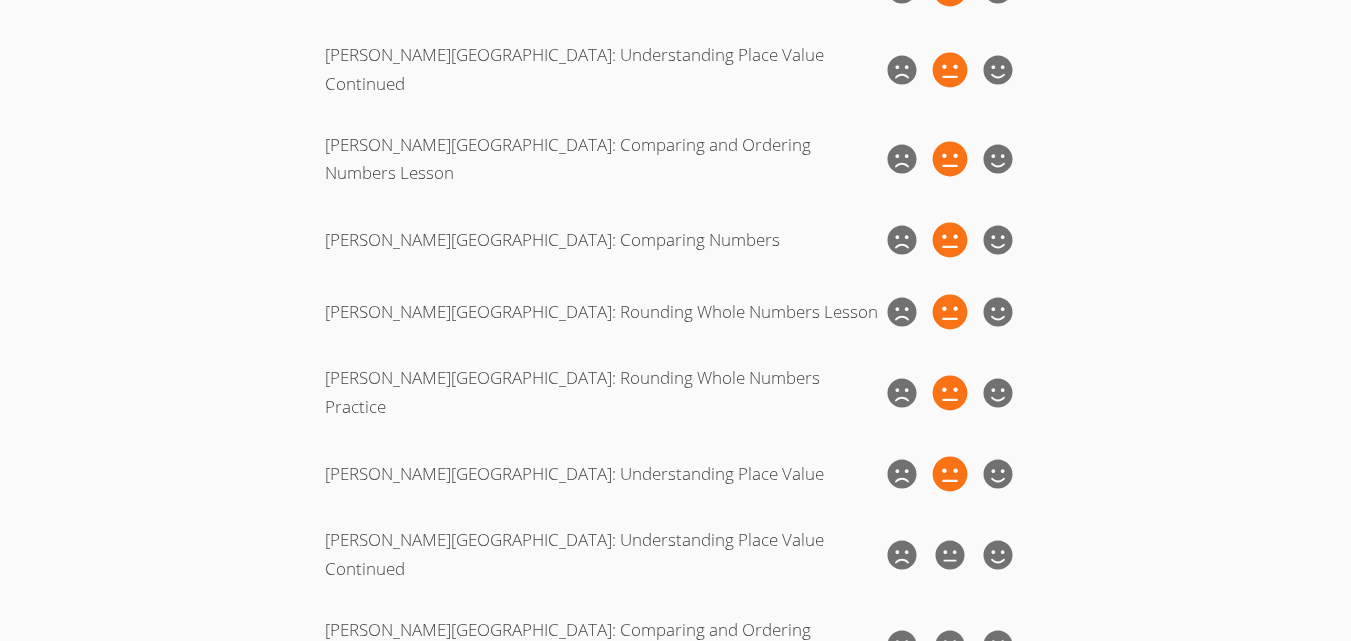 click 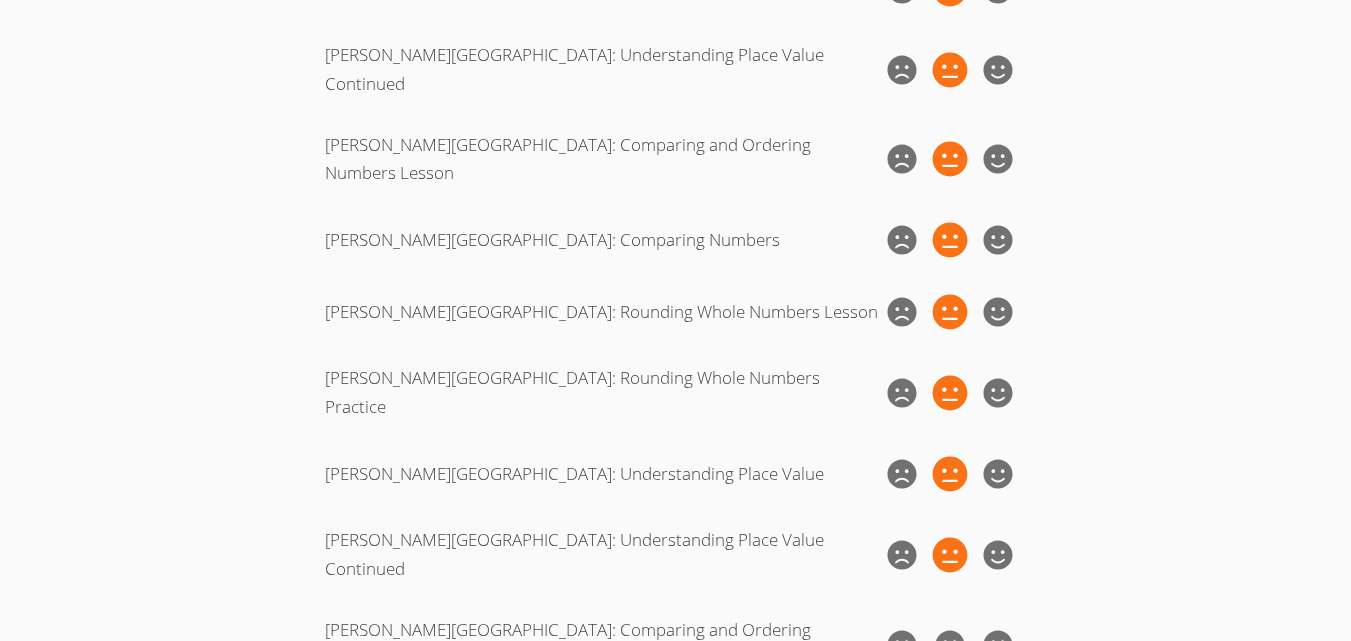 click 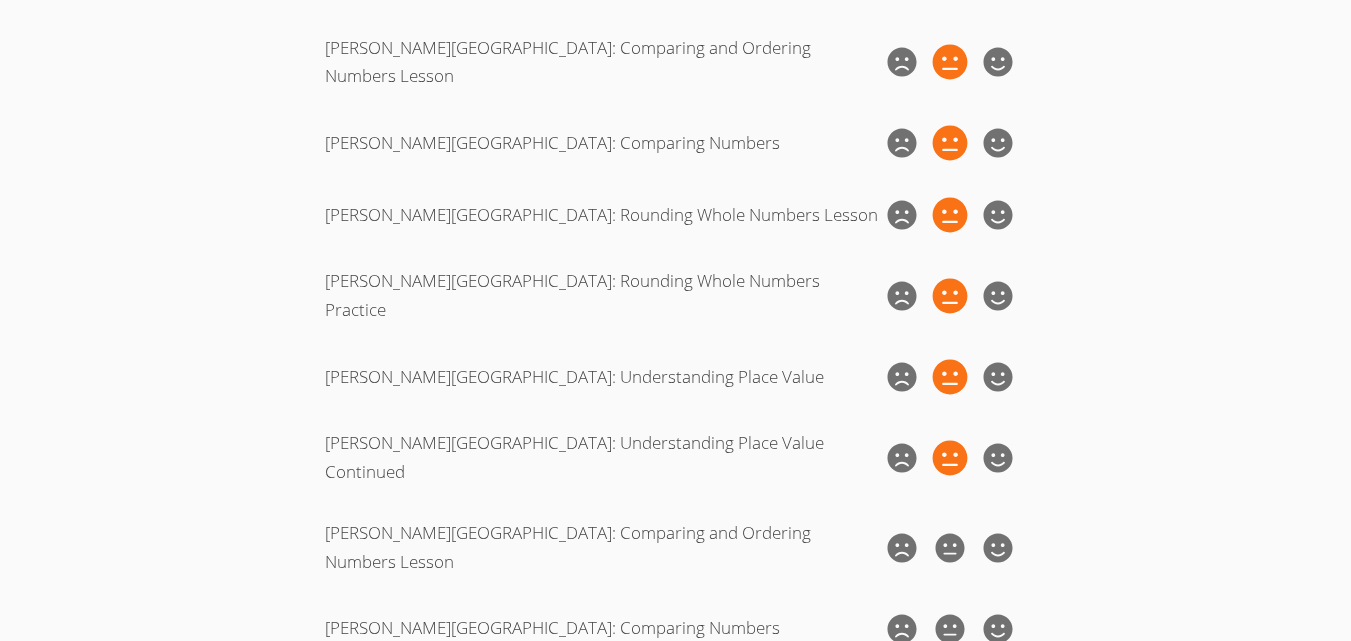 scroll, scrollTop: 3300, scrollLeft: 0, axis: vertical 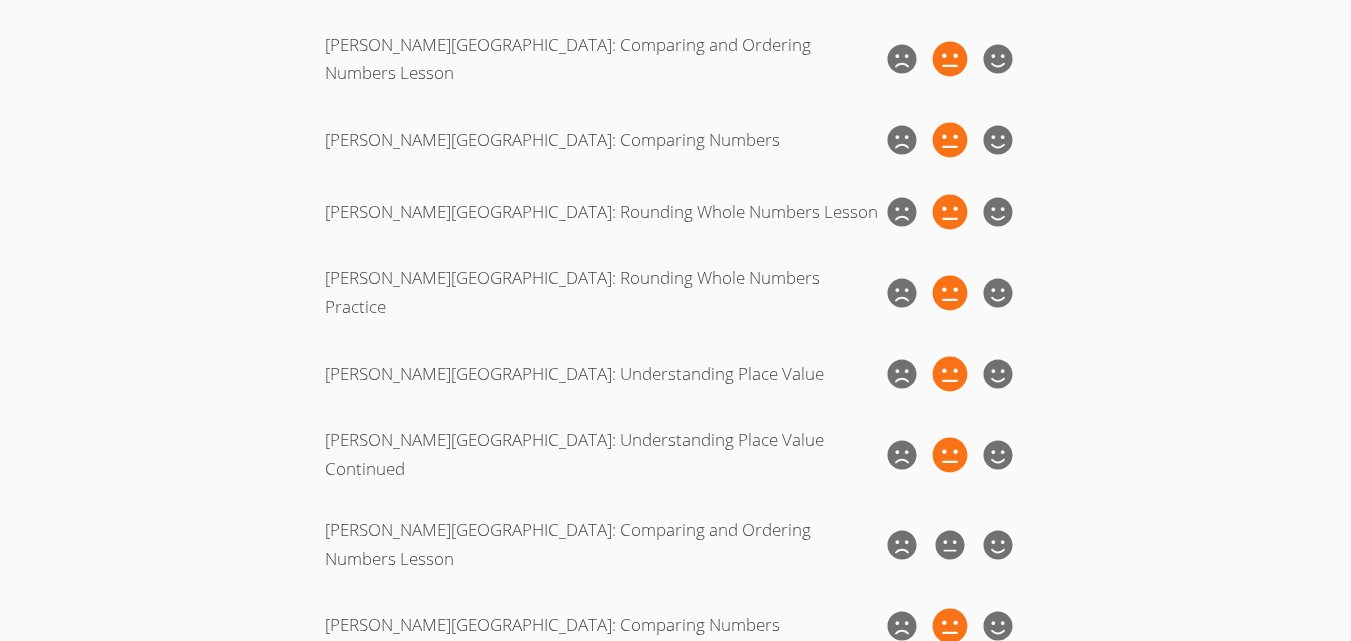 drag, startPoint x: 958, startPoint y: 450, endPoint x: 948, endPoint y: 537, distance: 87.57283 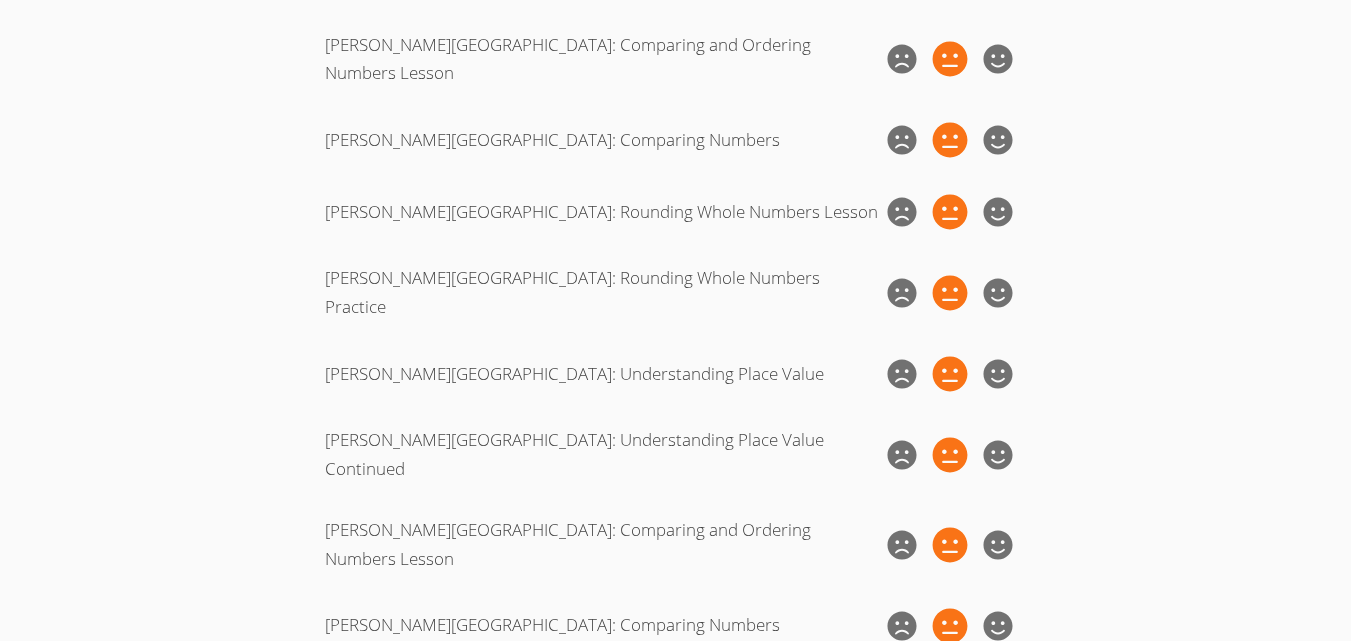 click 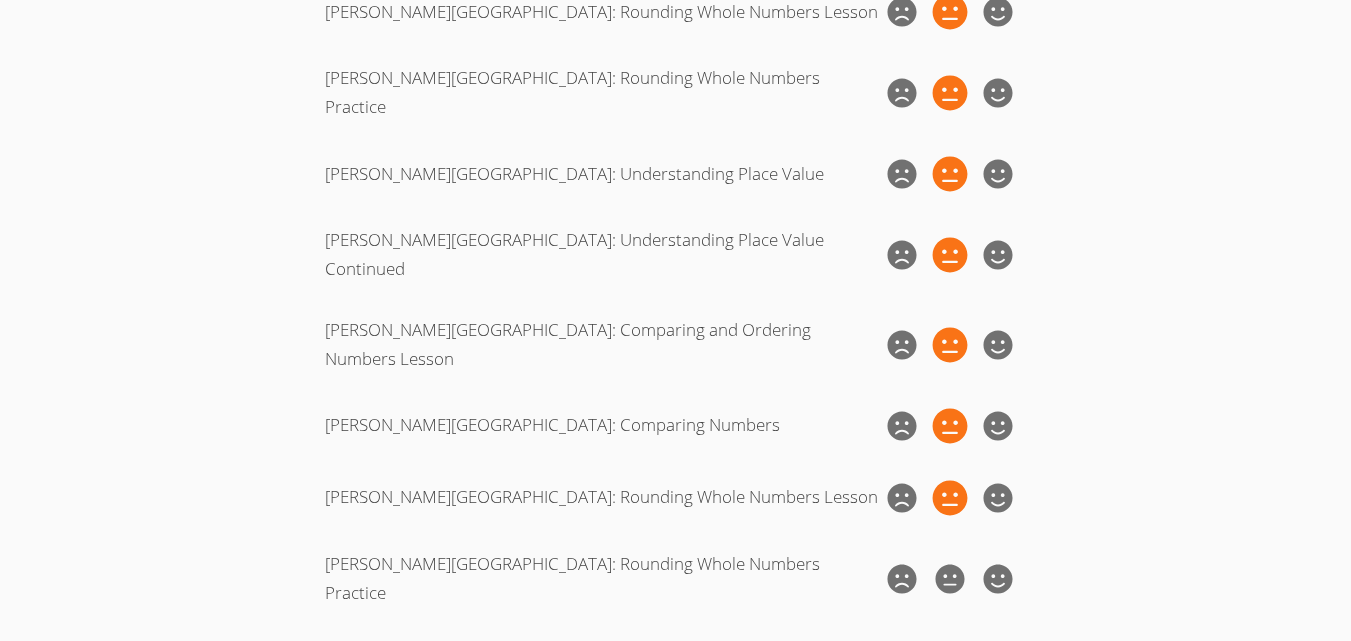 scroll, scrollTop: 3800, scrollLeft: 0, axis: vertical 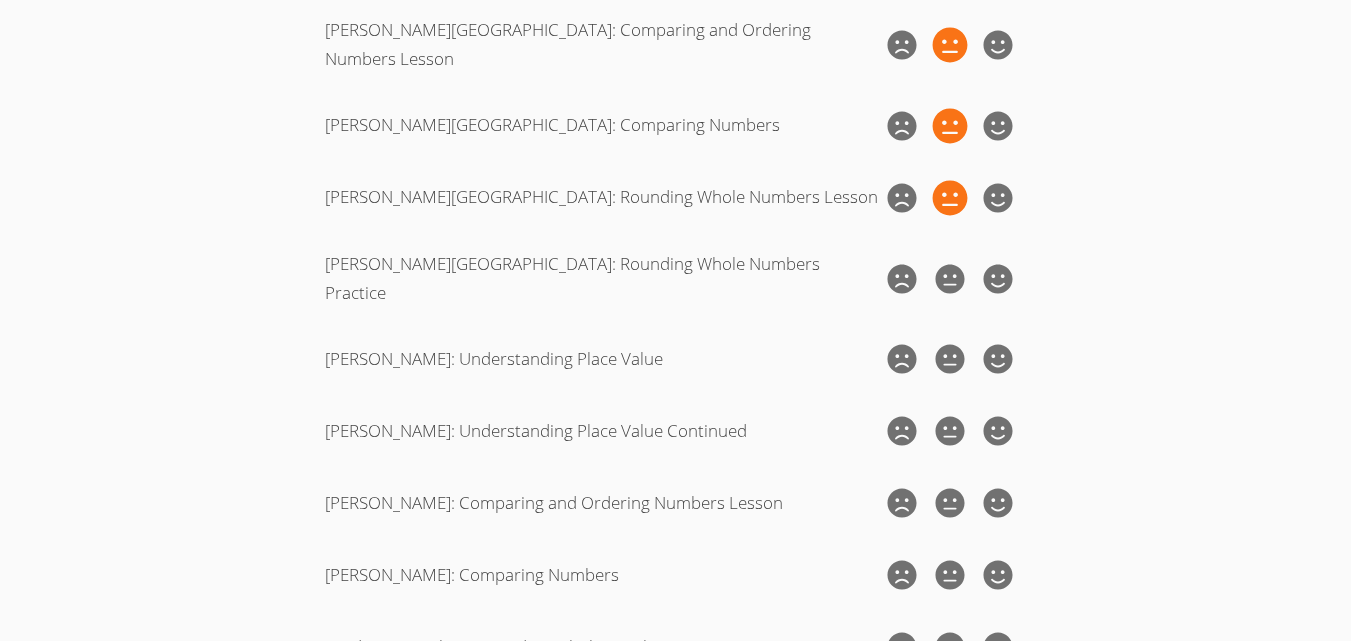 drag, startPoint x: 942, startPoint y: 148, endPoint x: 943, endPoint y: 187, distance: 39.012817 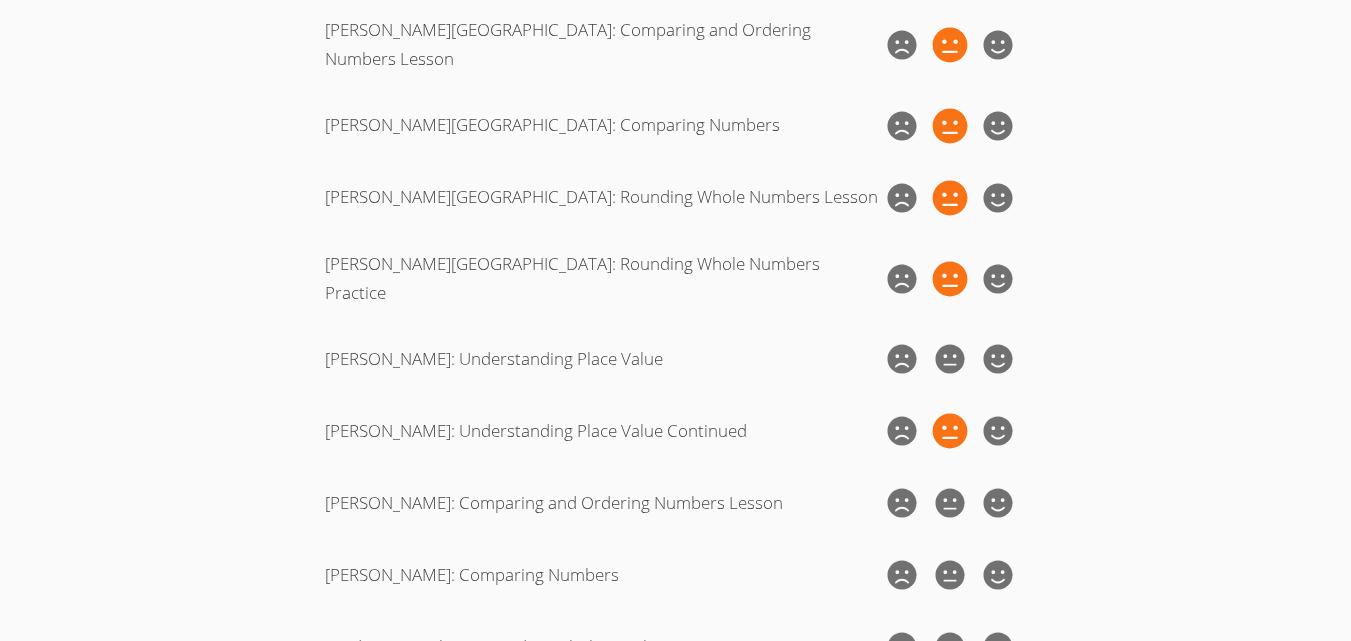 drag, startPoint x: 942, startPoint y: 222, endPoint x: 953, endPoint y: 298, distance: 76.79192 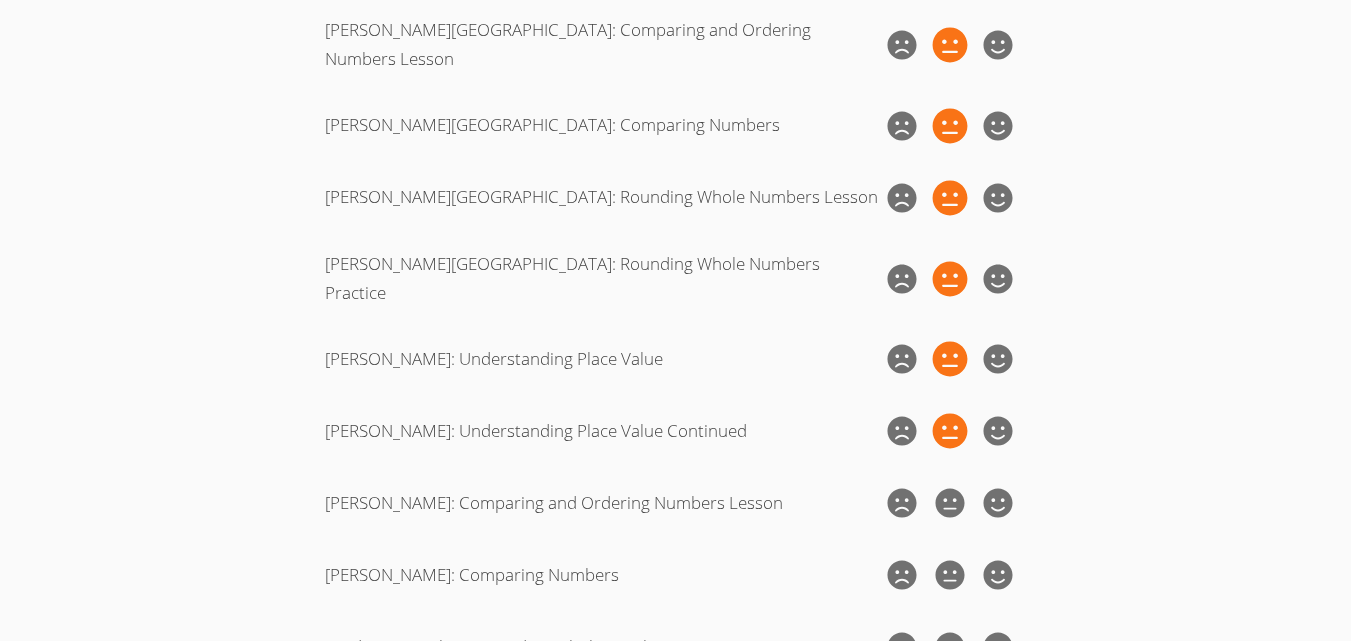click 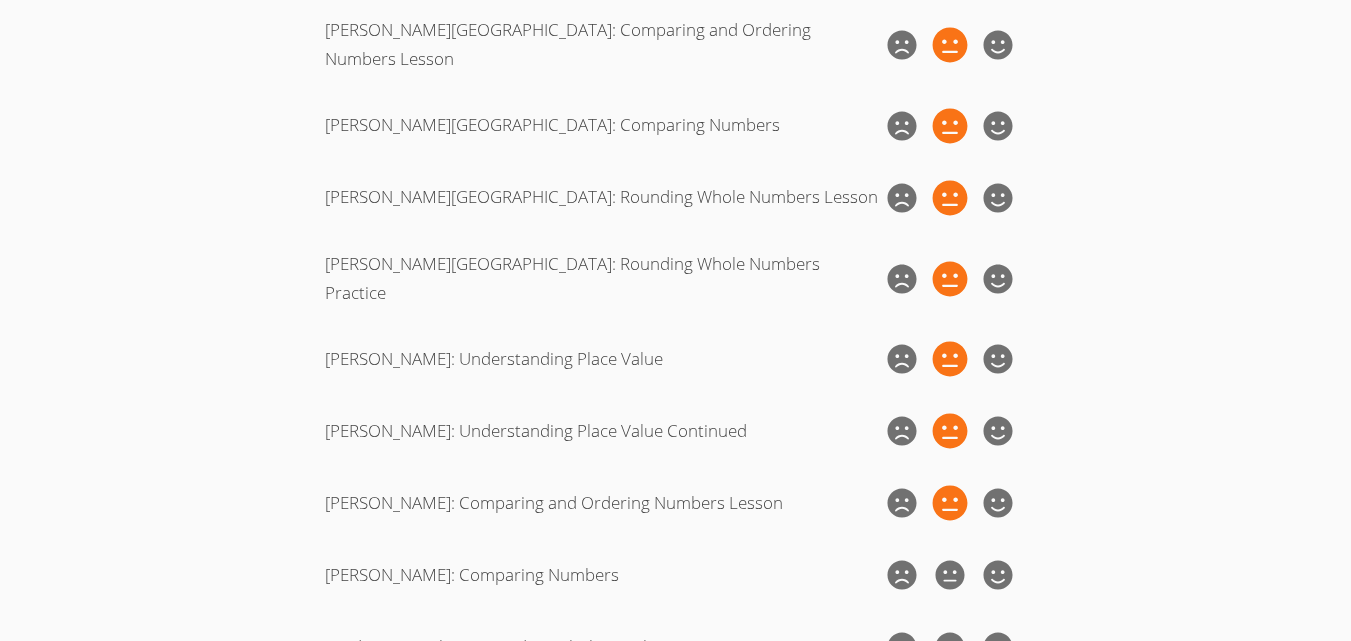 click 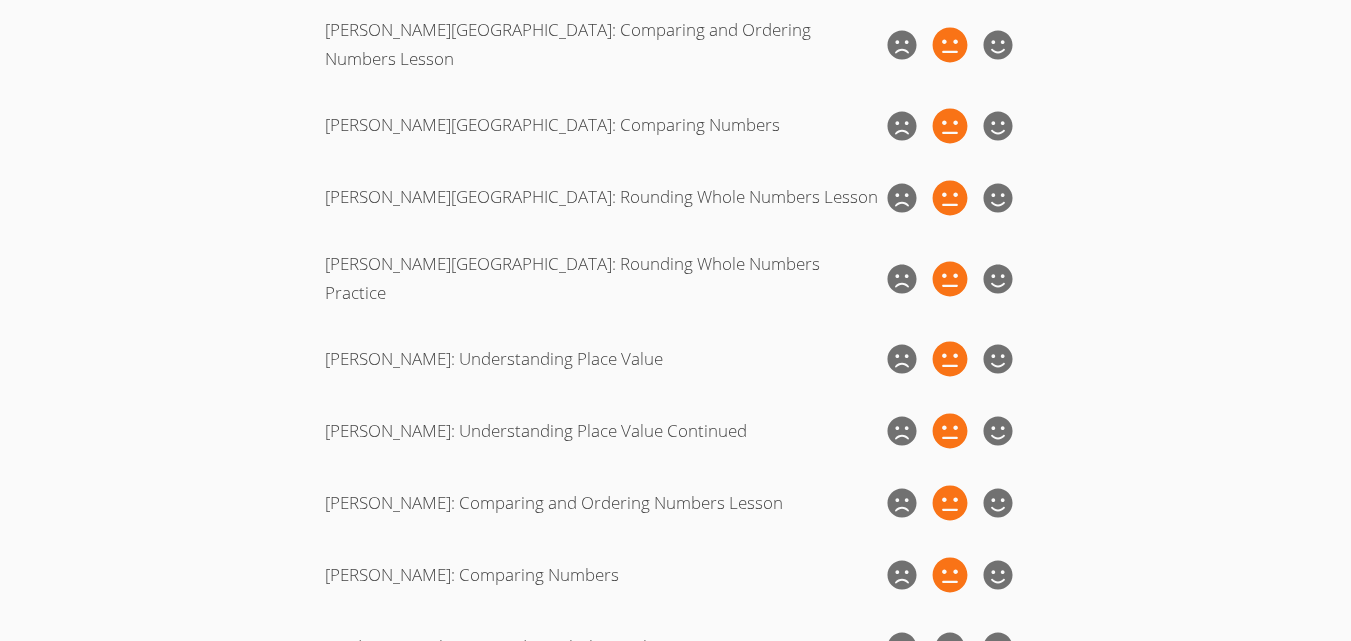 click 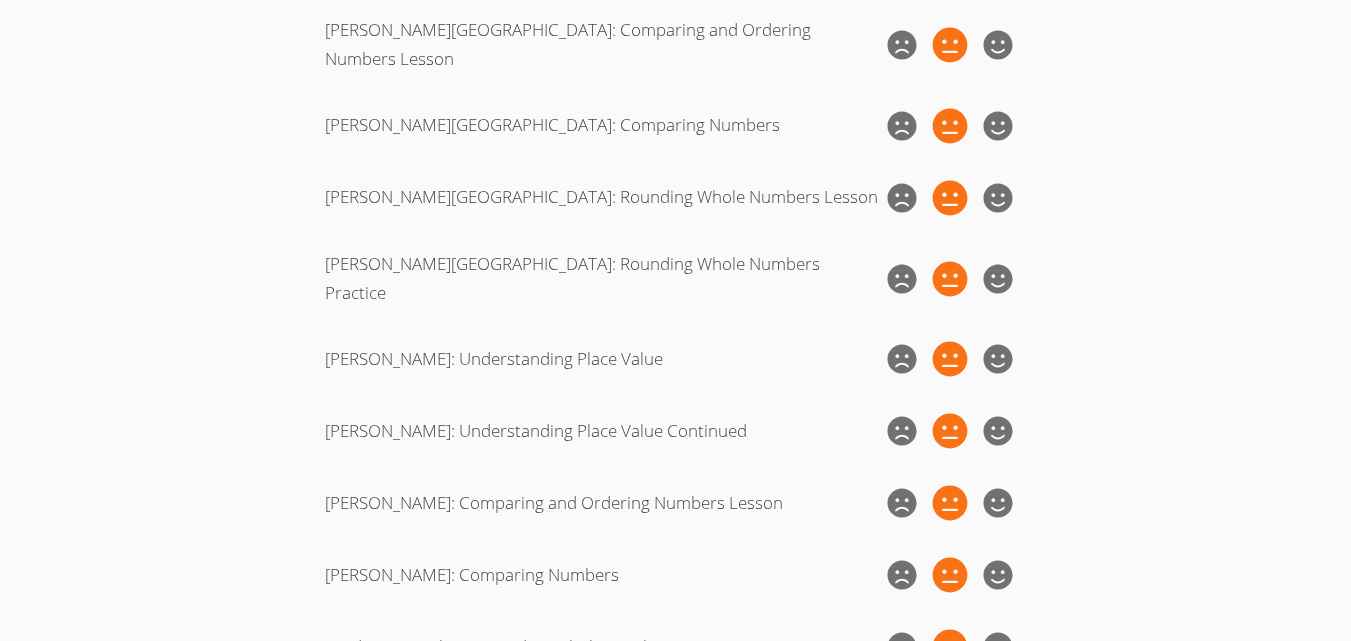 click 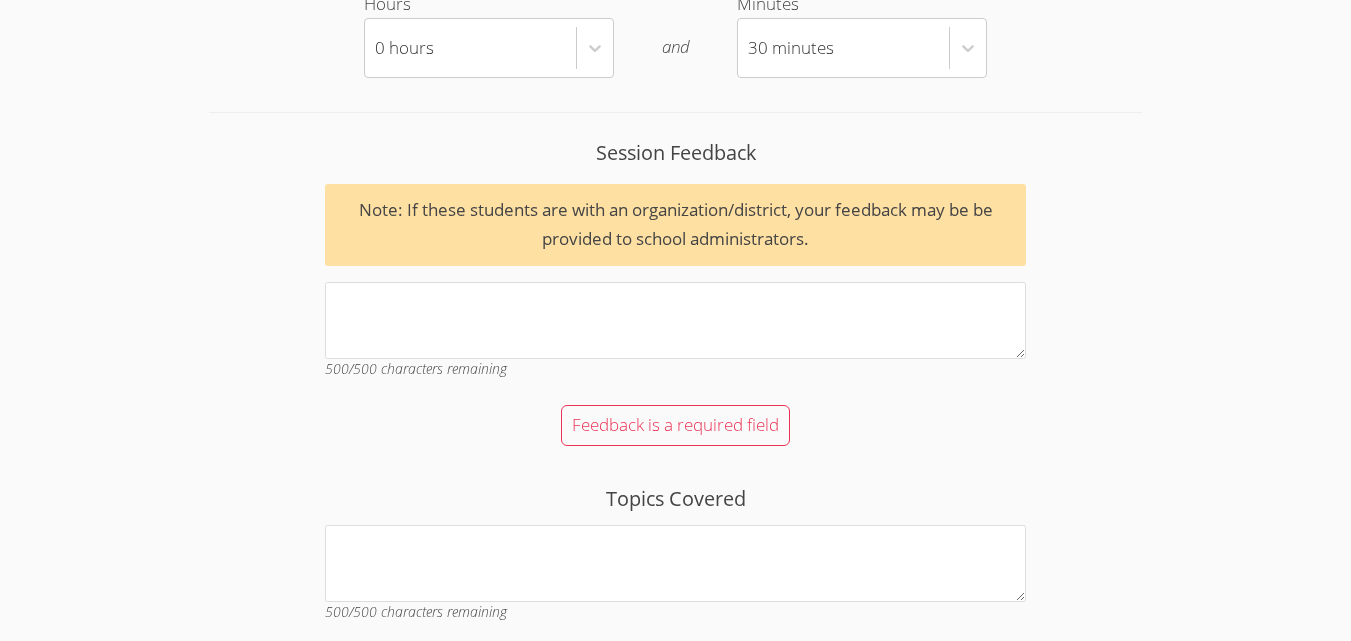 scroll, scrollTop: 4792, scrollLeft: 0, axis: vertical 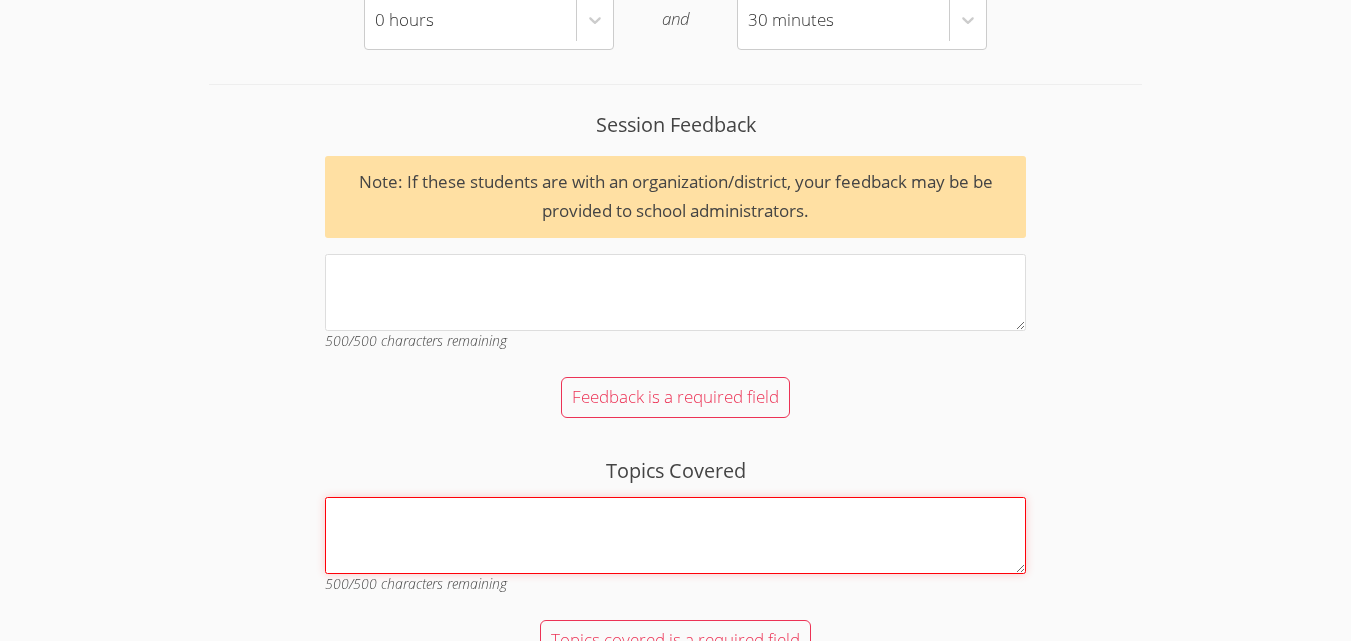 click on "Topics Covered" at bounding box center (675, 535) 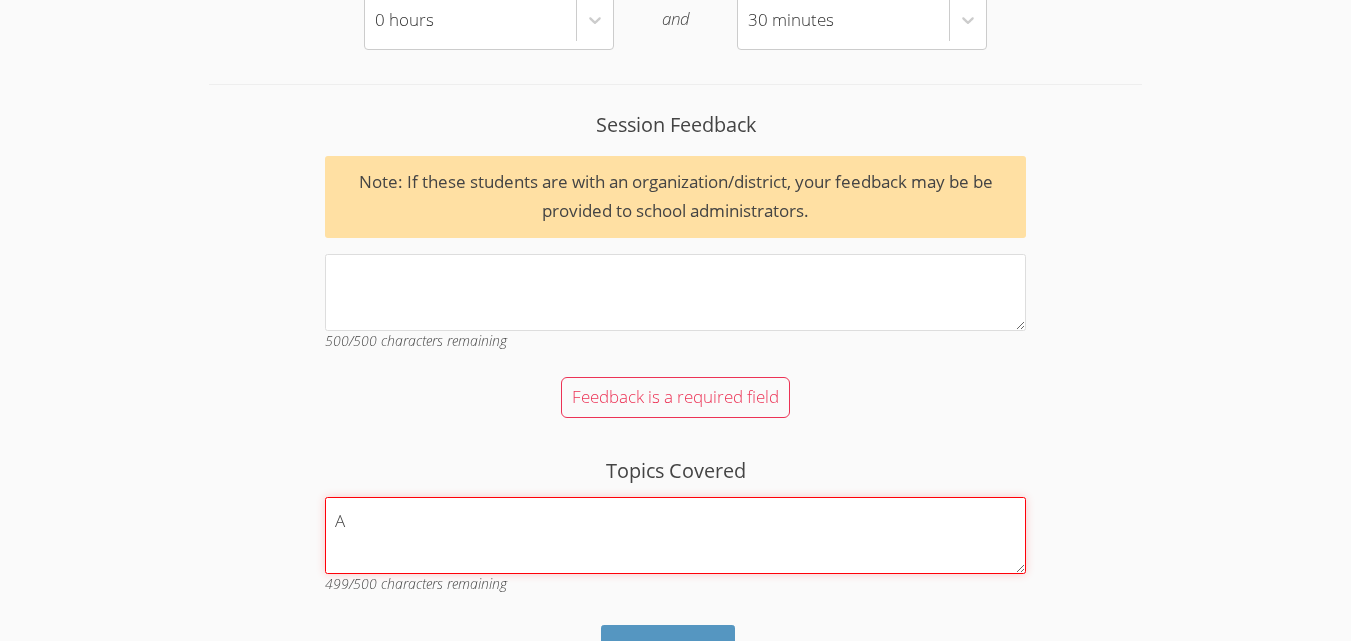 scroll, scrollTop: 4731, scrollLeft: 0, axis: vertical 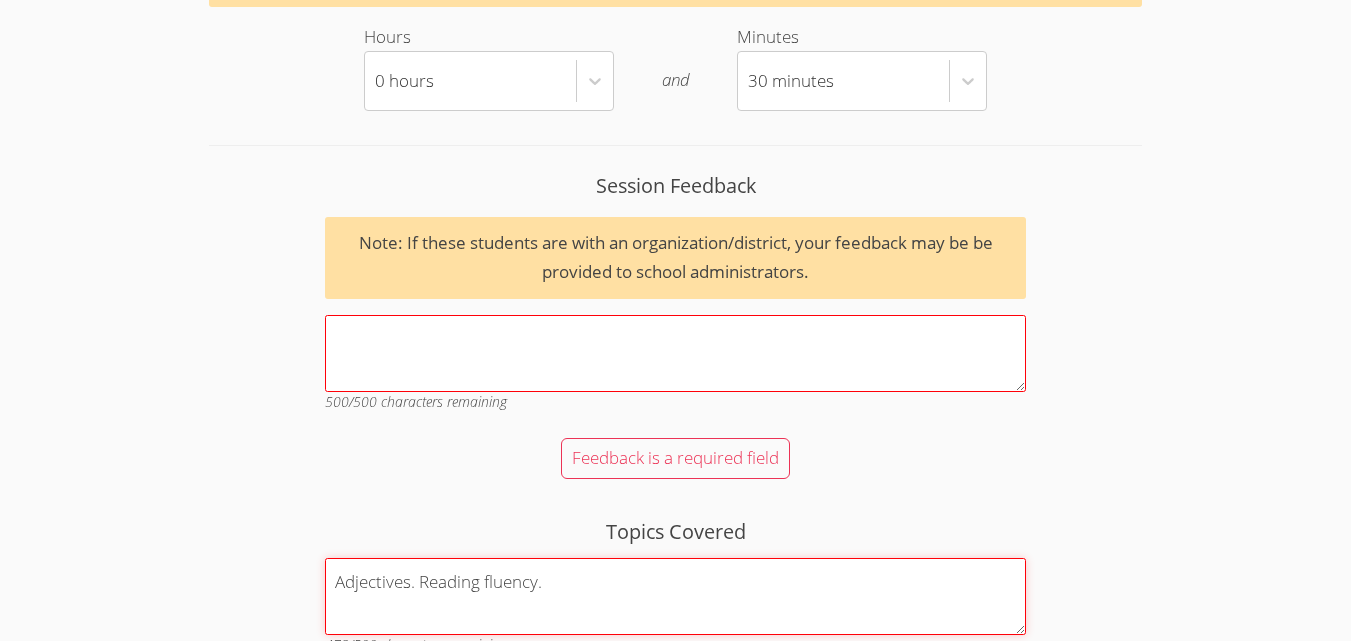 type on "Adjectives. Reading fluency." 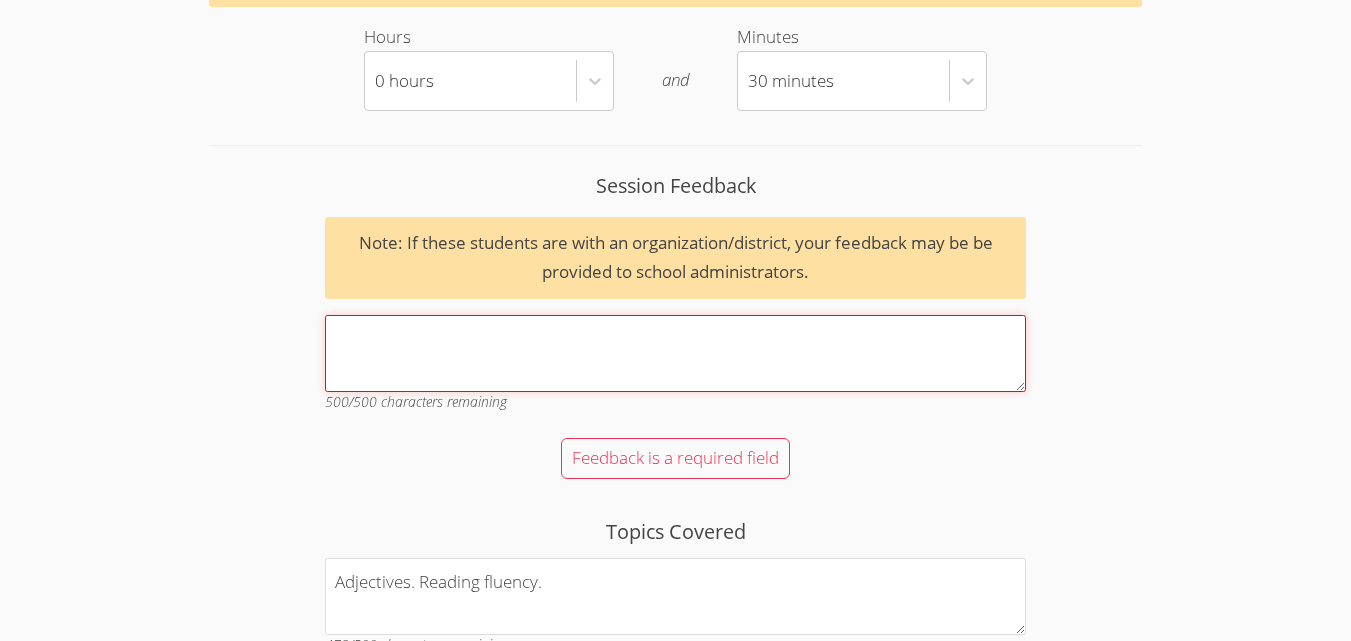 click on "Session Feedback Note: If these students are with an organization/district, your feedback may be be provided to school administrators. 500 /500 characters remaining" at bounding box center (675, 353) 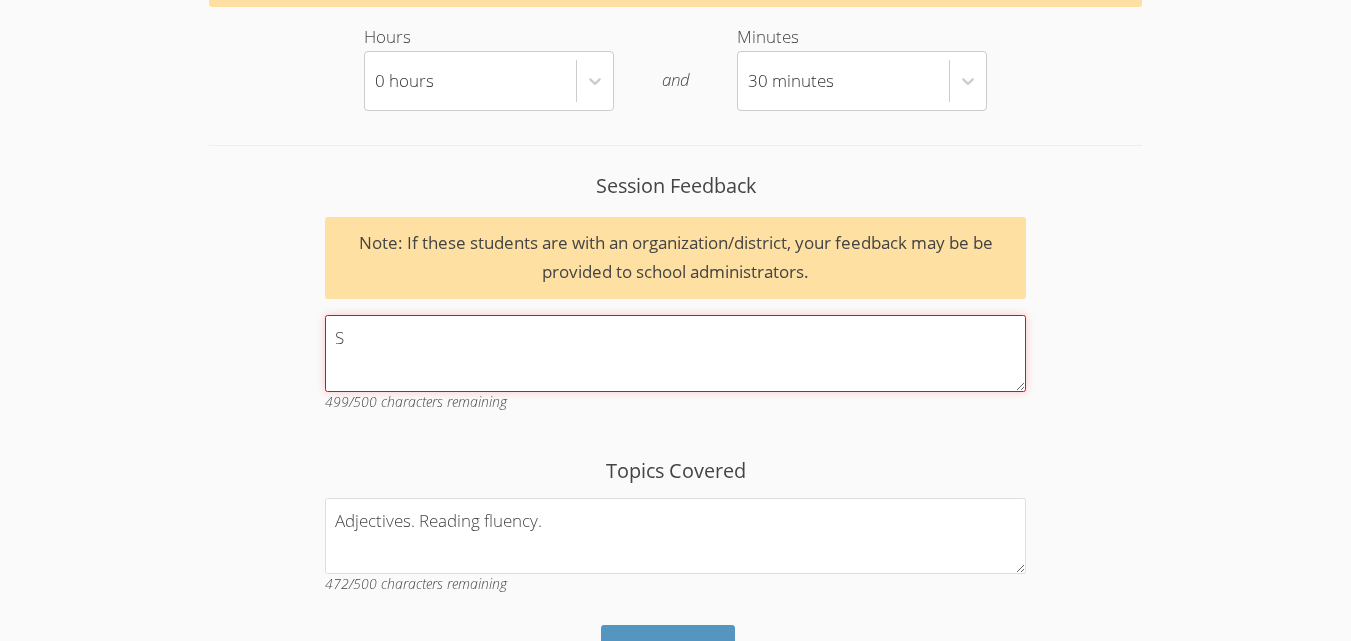 scroll, scrollTop: 4671, scrollLeft: 0, axis: vertical 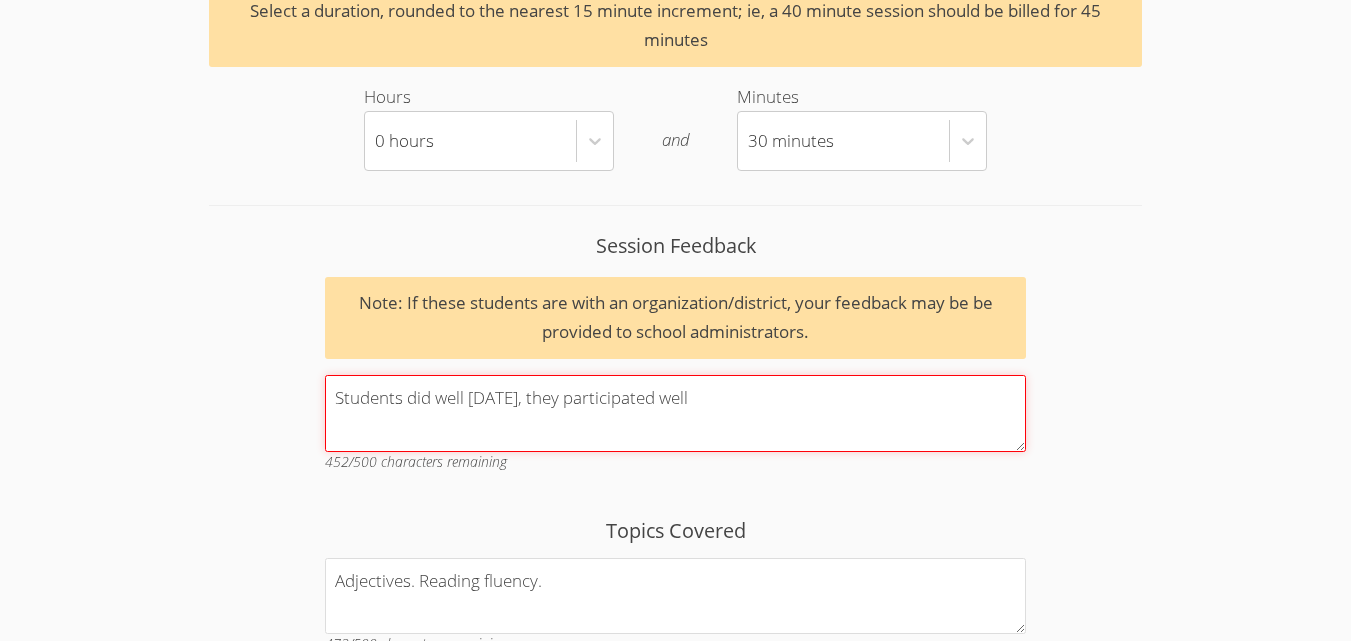 click on "Students did well today, they participated well" at bounding box center [675, 413] 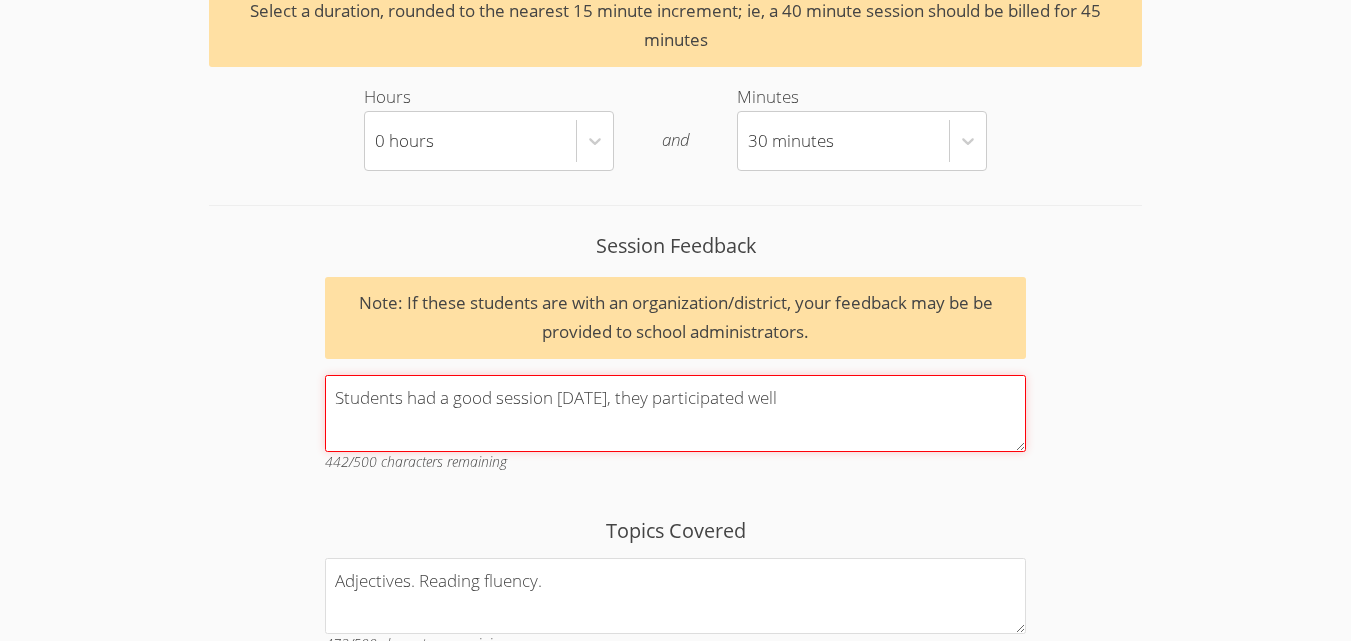 click on "Students had a good session today, they participated well" at bounding box center [675, 413] 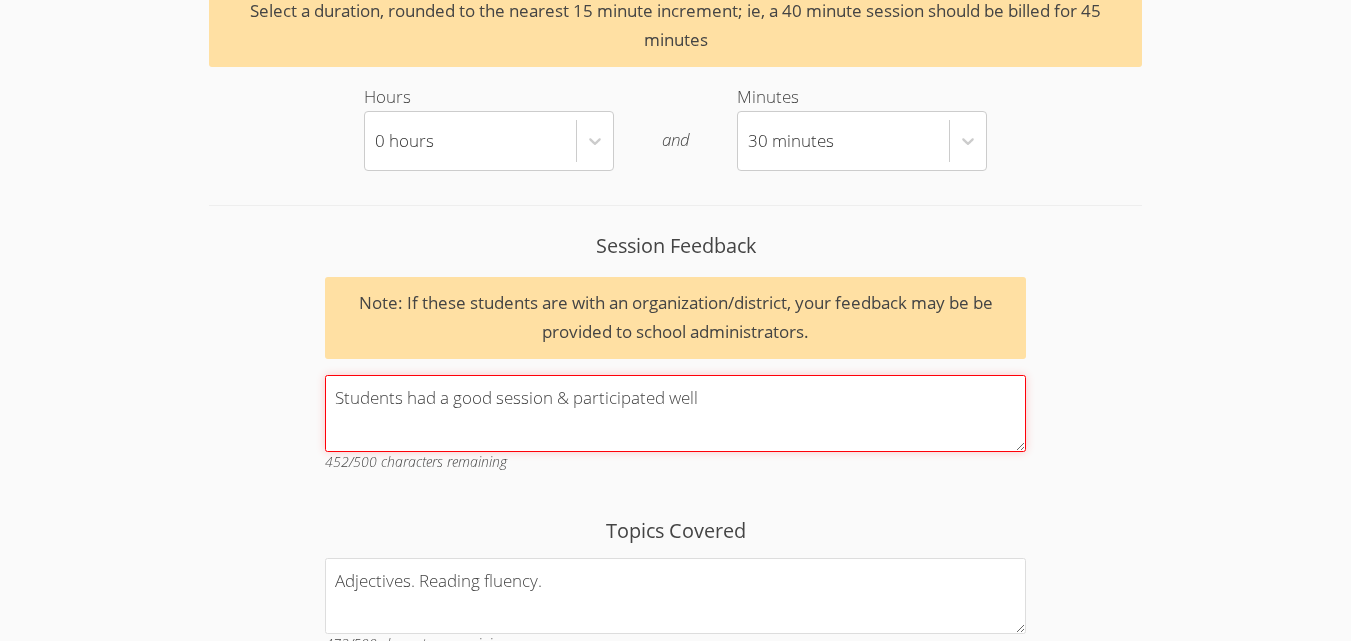 click on "Students had a good session & participated well" at bounding box center (675, 413) 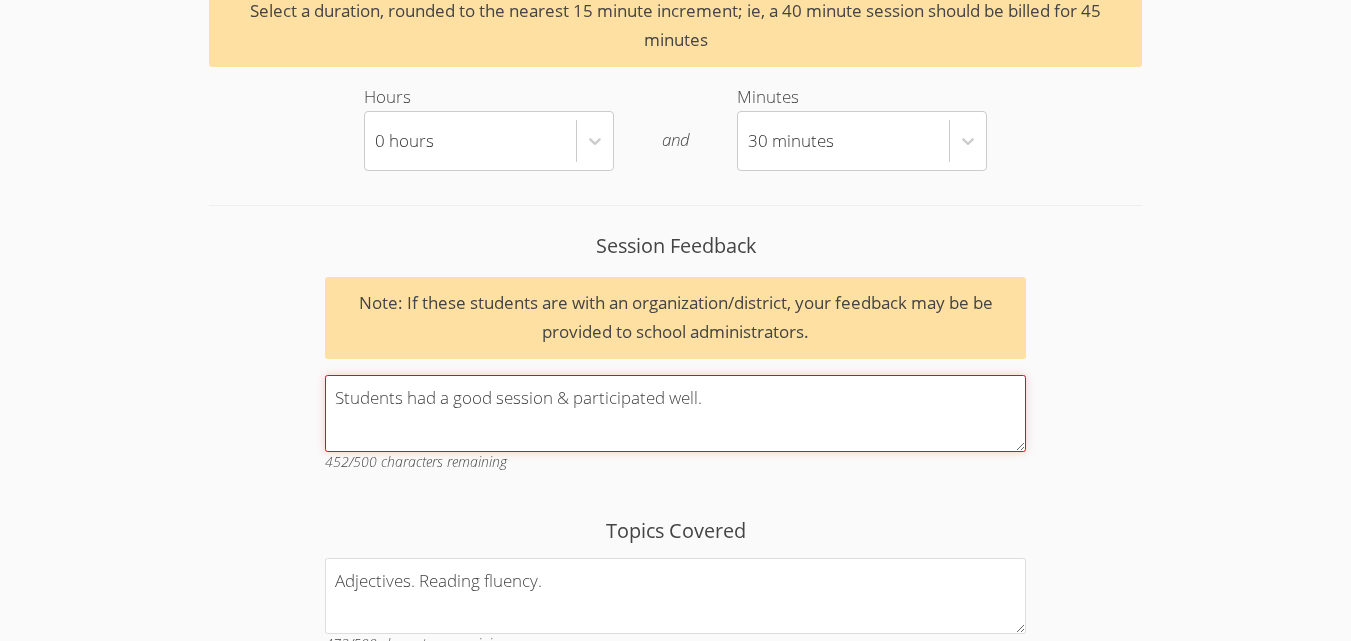 type on "Students had a good session & participated well." 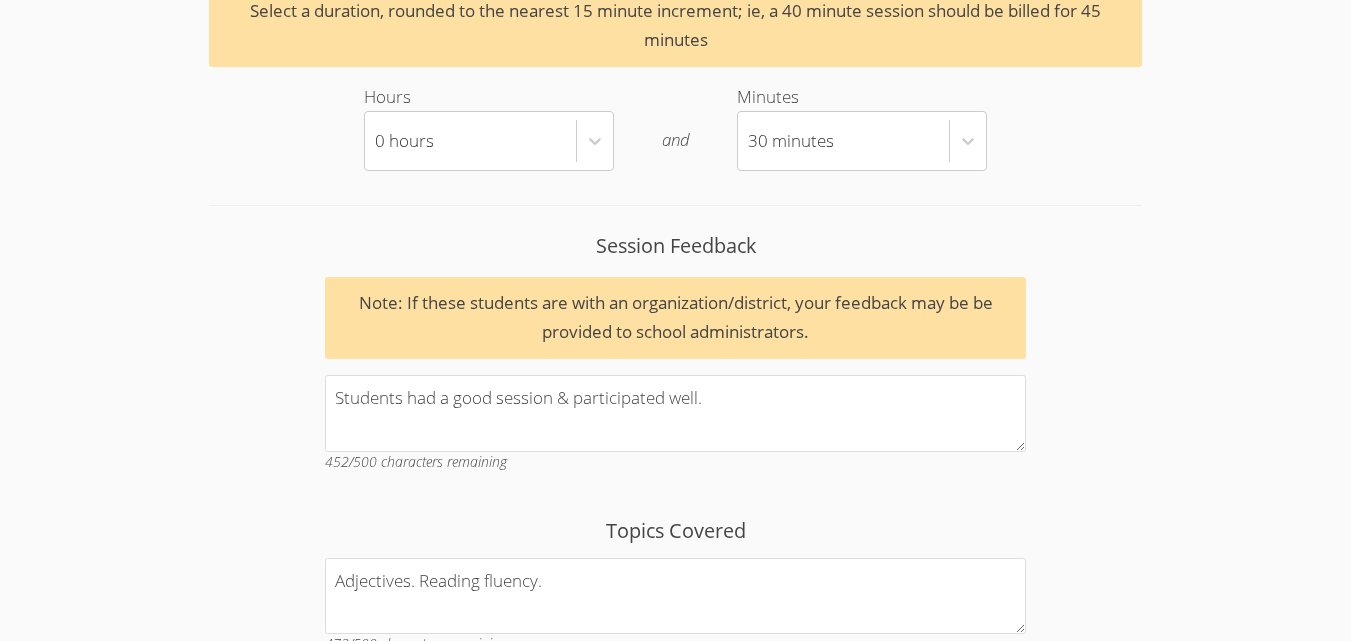 click on "Complete" at bounding box center (668, 708) 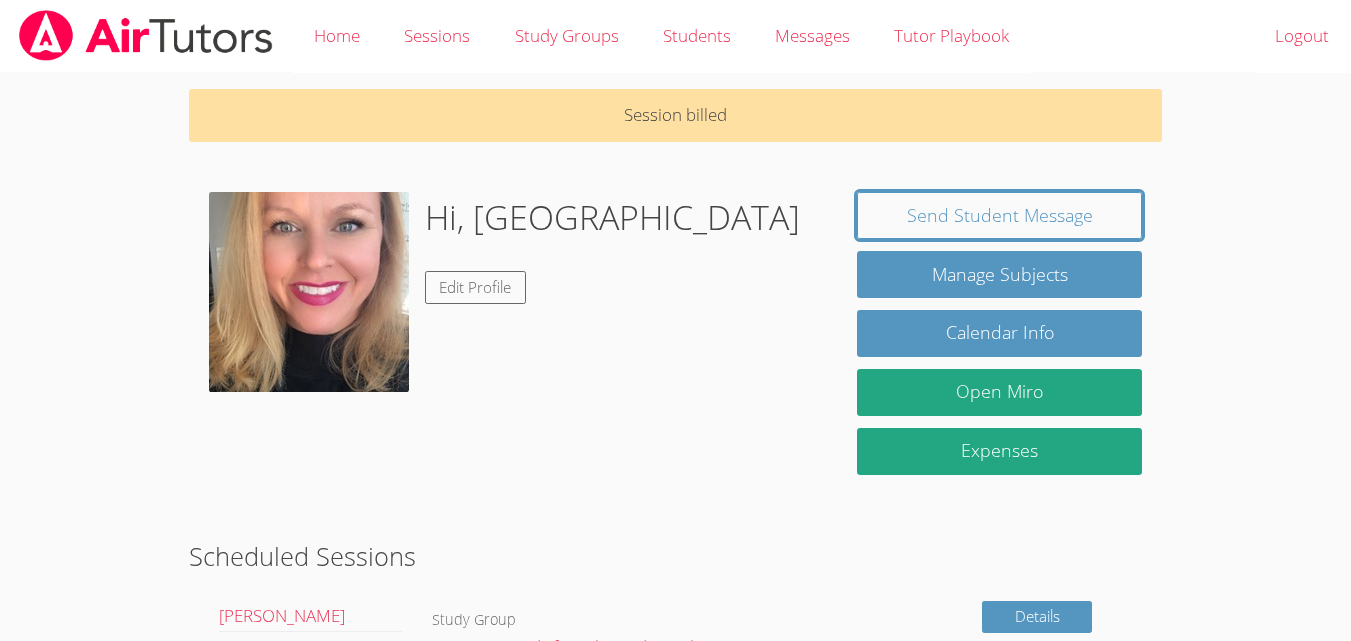 scroll, scrollTop: 0, scrollLeft: 0, axis: both 